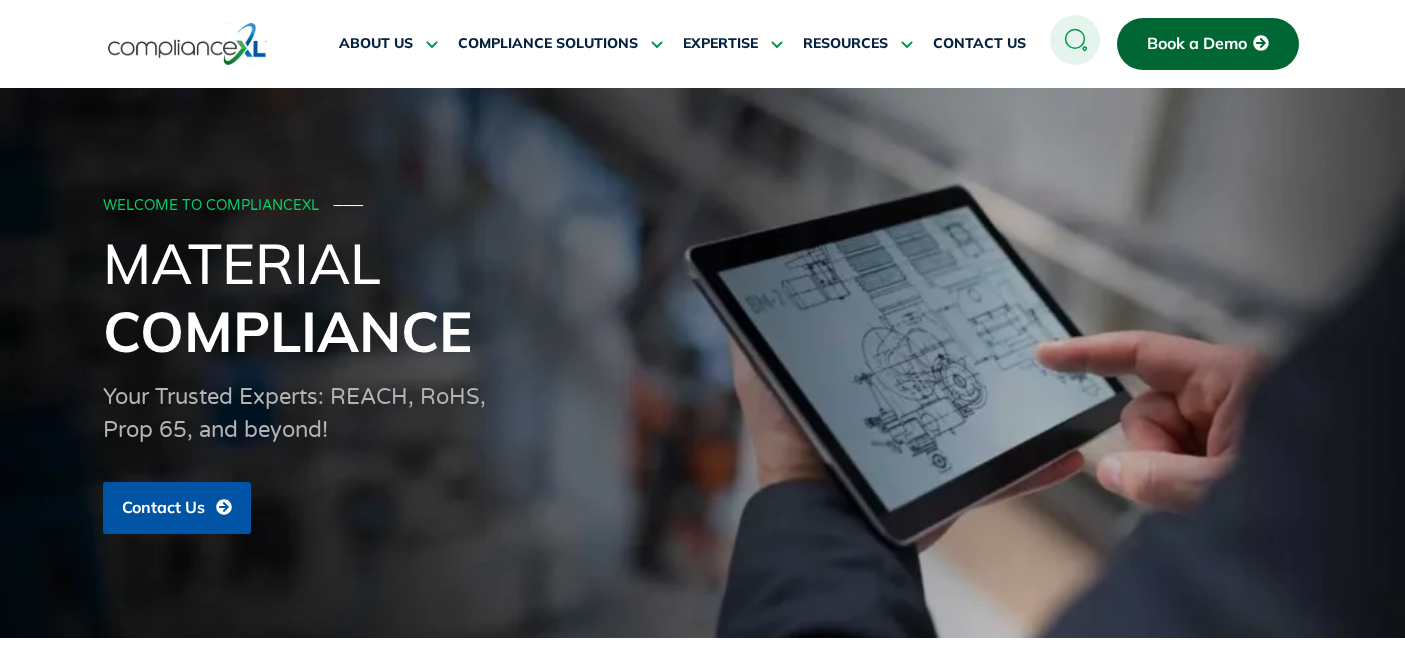 click at bounding box center (774, 43) 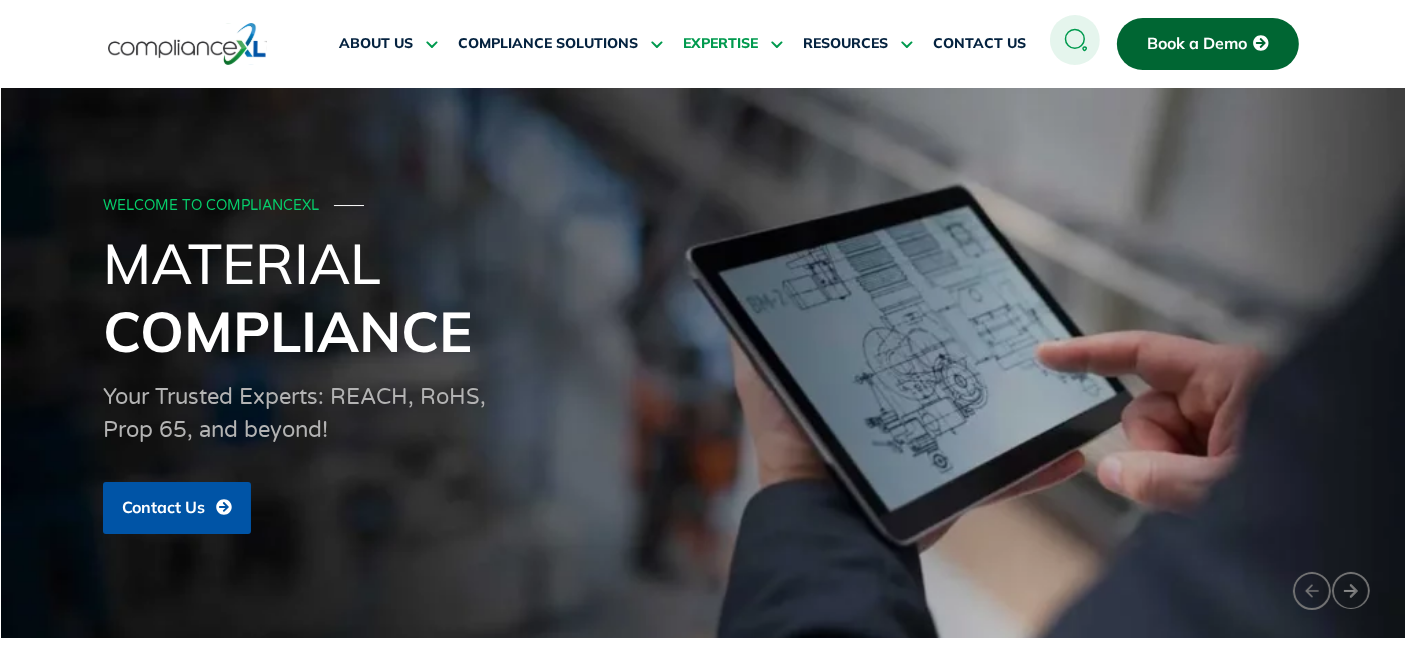 scroll, scrollTop: 0, scrollLeft: 0, axis: both 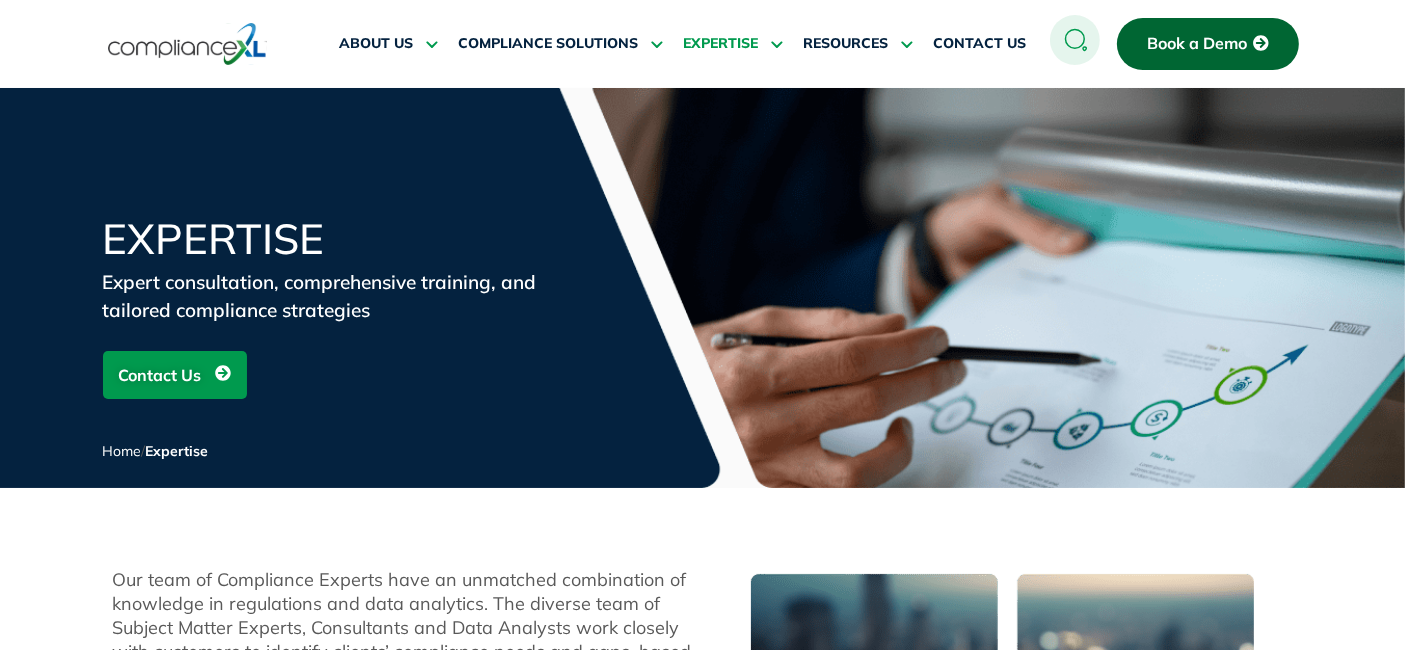 click at bounding box center [774, 43] 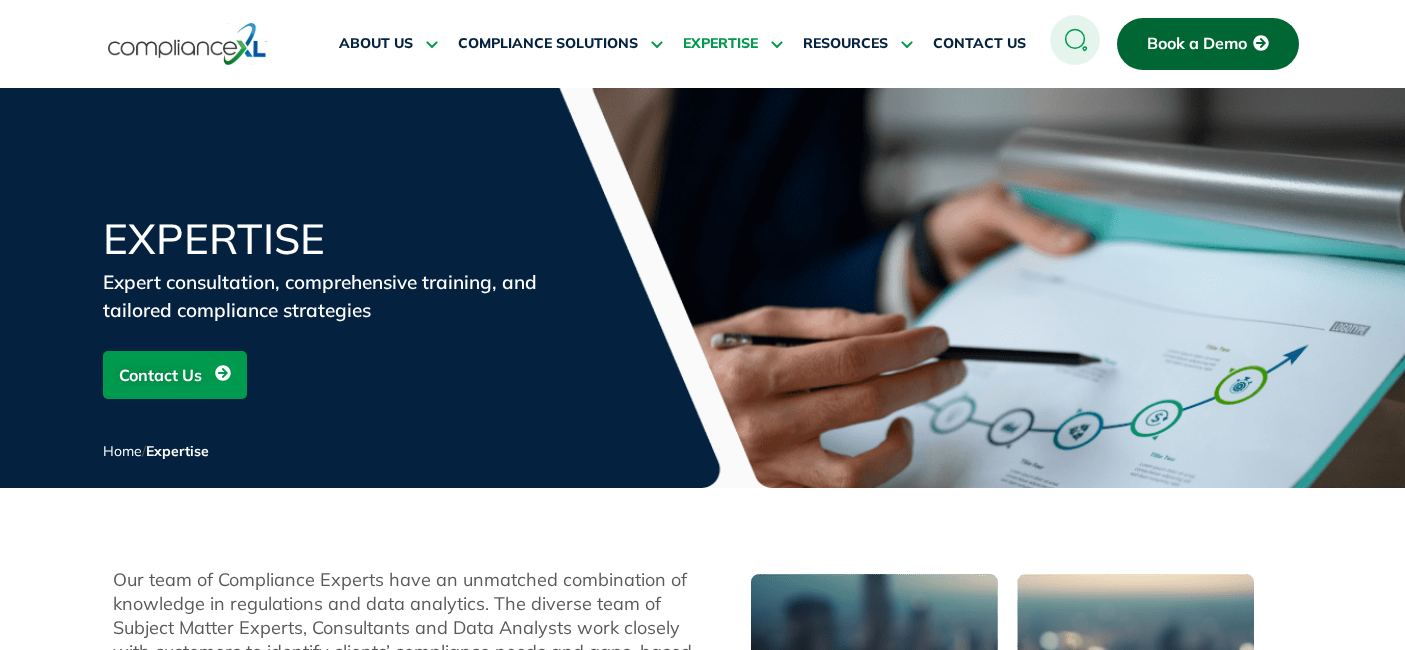 scroll, scrollTop: 0, scrollLeft: 0, axis: both 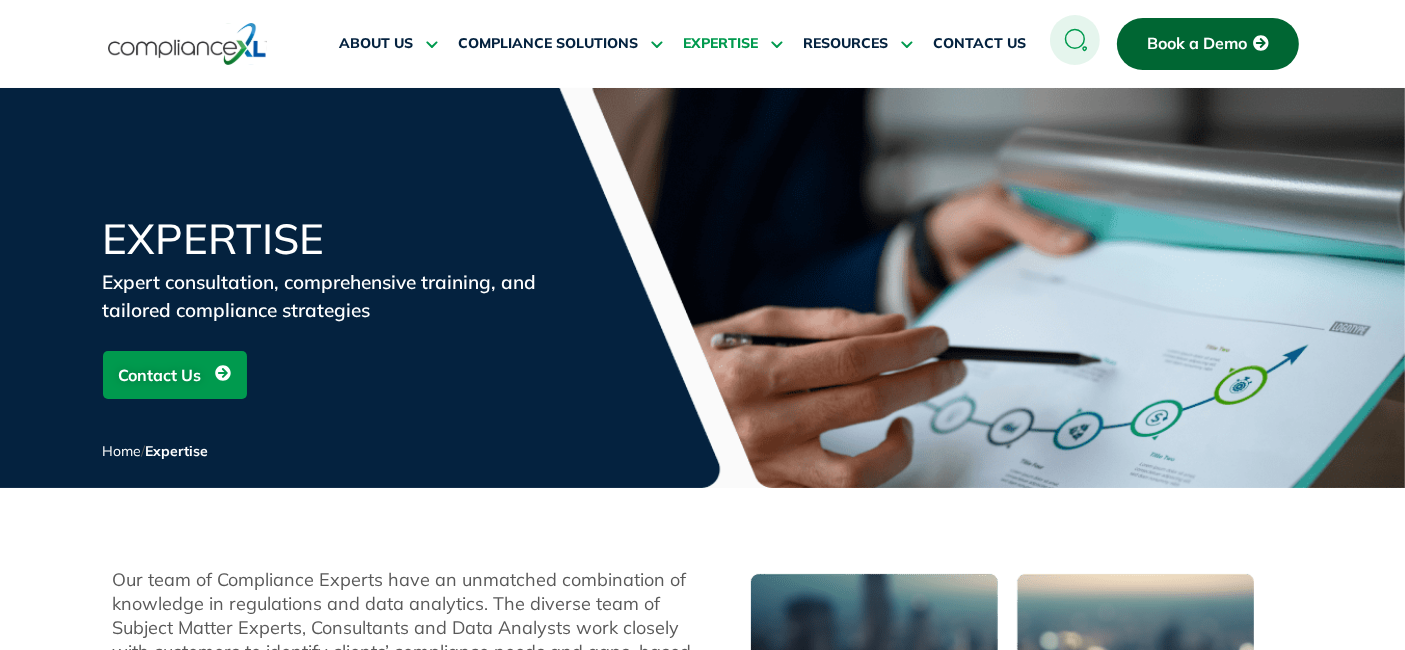 click at bounding box center [774, 43] 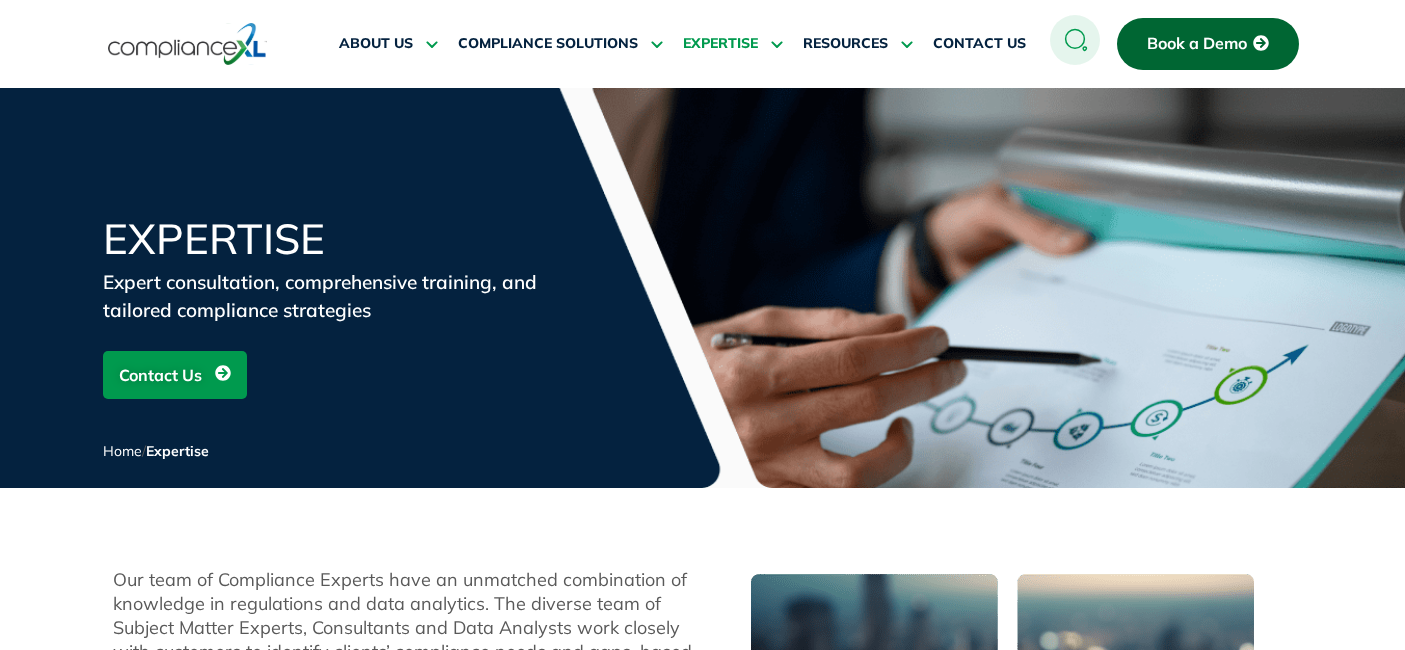 scroll, scrollTop: 0, scrollLeft: 0, axis: both 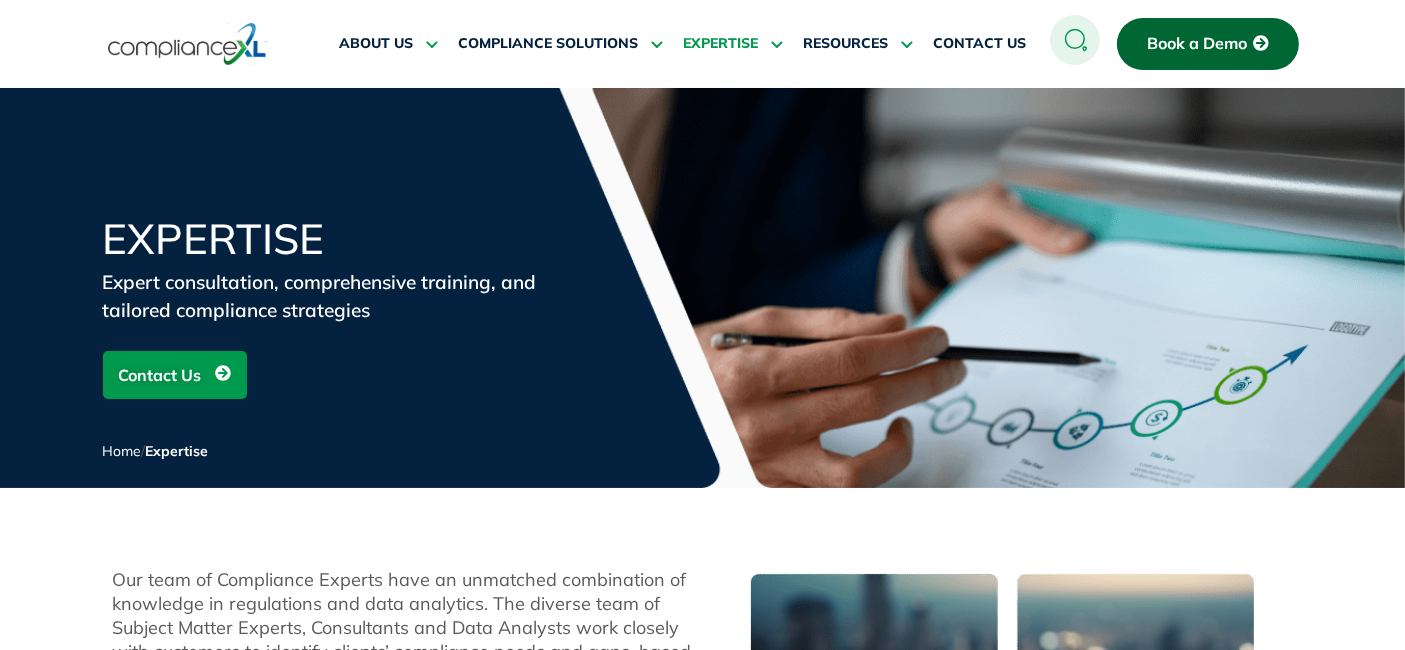 click on "Expertise
Expert consultation, comprehensive training, and tailored compliance strategies
Contact Us
Home  /  Expertise" at bounding box center (703, 353) 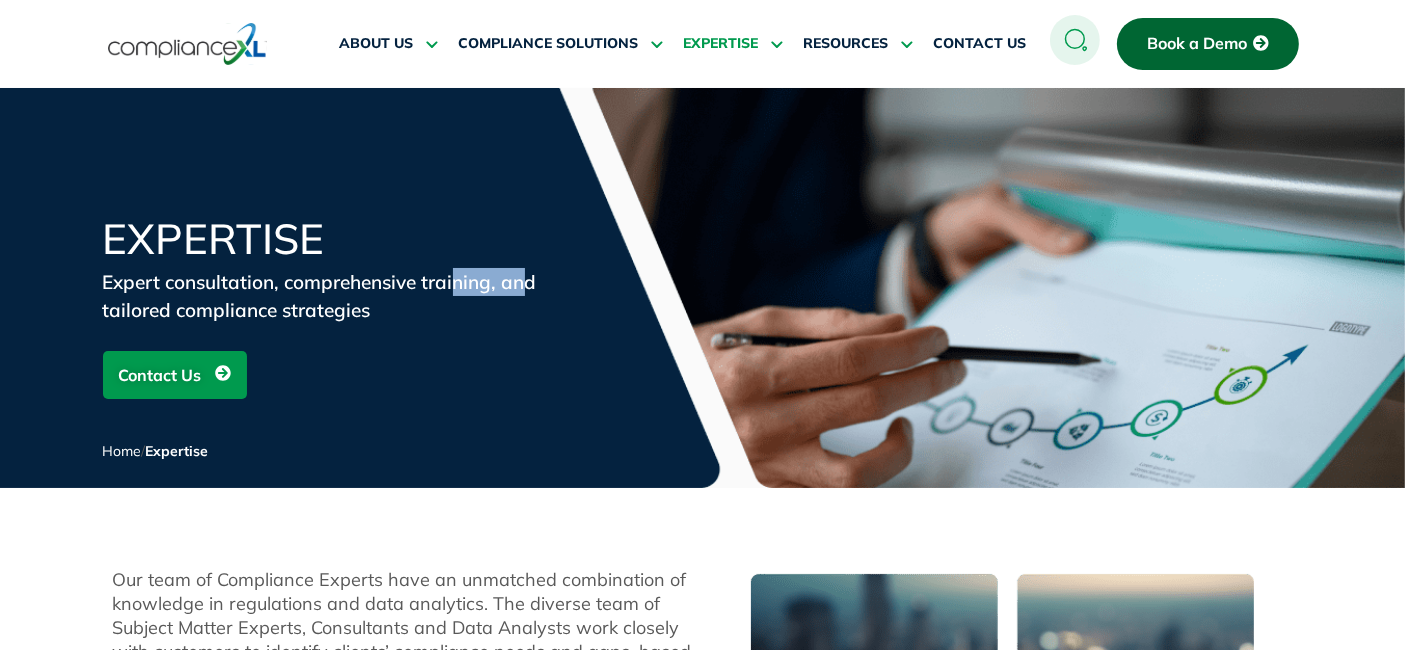 click on "Expert consultation, comprehensive training, and tailored compliance strategies" at bounding box center [343, 296] 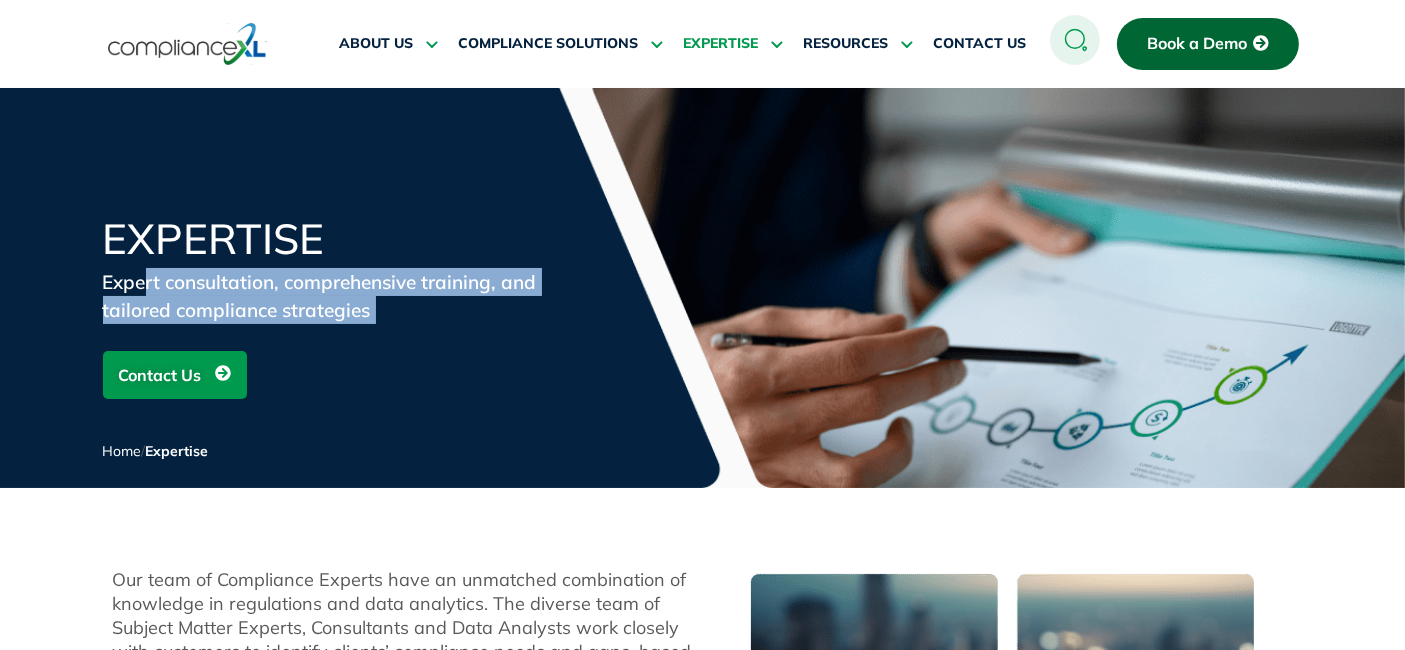 click on "Expert consultation, comprehensive training, and tailored compliance strategies" at bounding box center [343, 296] 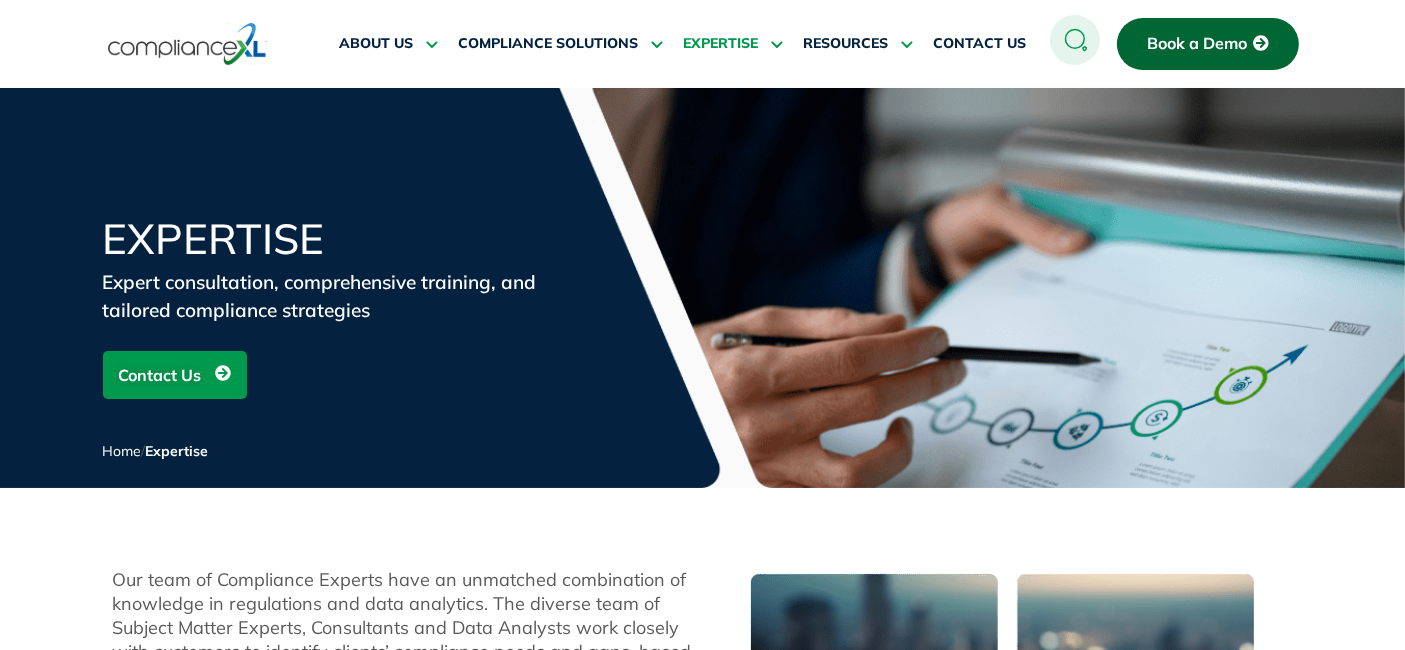click on "Expertise
Expert consultation, comprehensive training, and tailored compliance strategies
Contact Us
Home  /  Expertise" at bounding box center (703, 353) 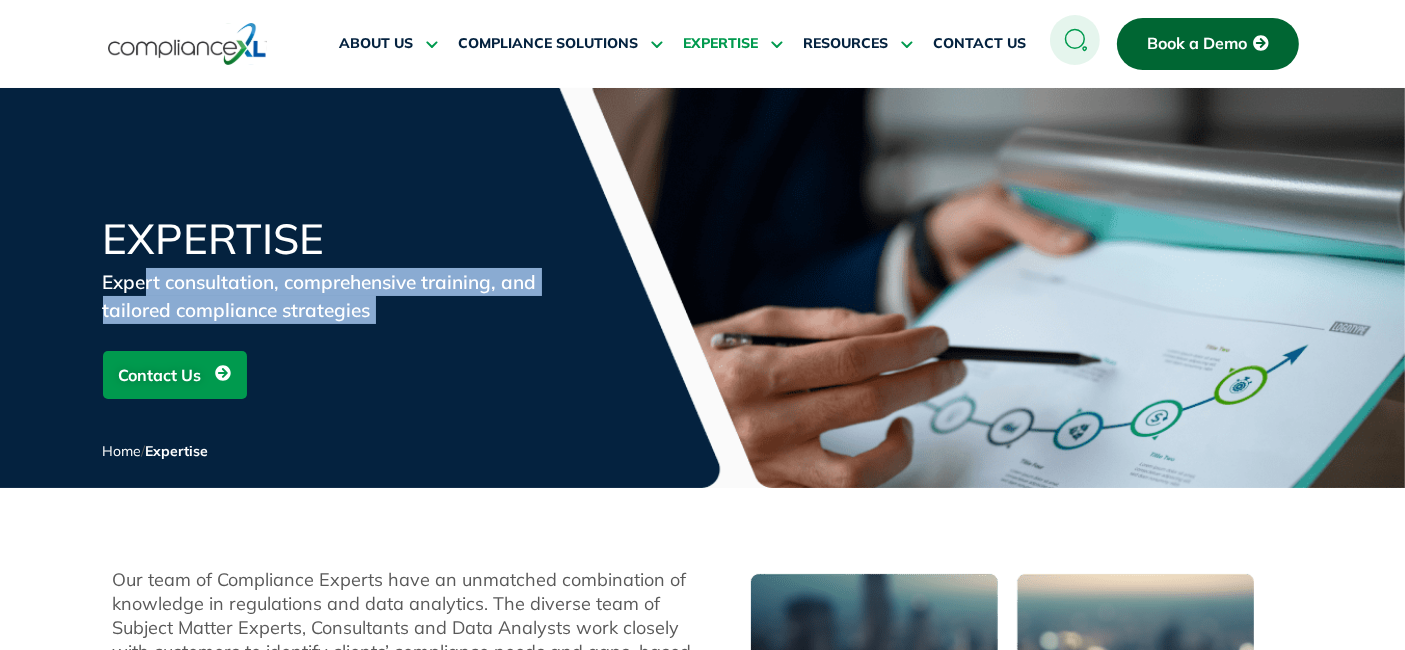 click on "Expertise
Expert consultation, comprehensive training, and tailored compliance strategies
Contact Us
Home  /  Expertise" at bounding box center [703, 353] 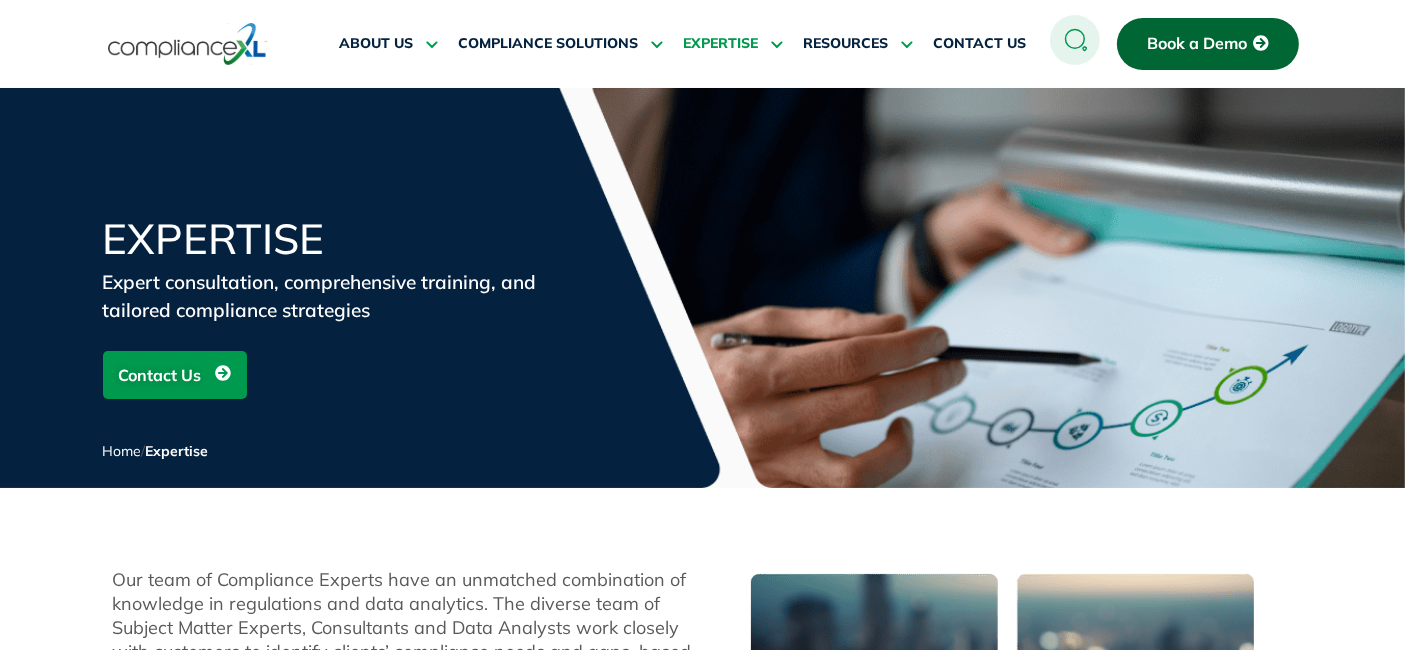 click on "Expertise
Expert consultation, comprehensive training, and tailored compliance strategies
Contact Us
Home  /  Expertise" at bounding box center [703, 353] 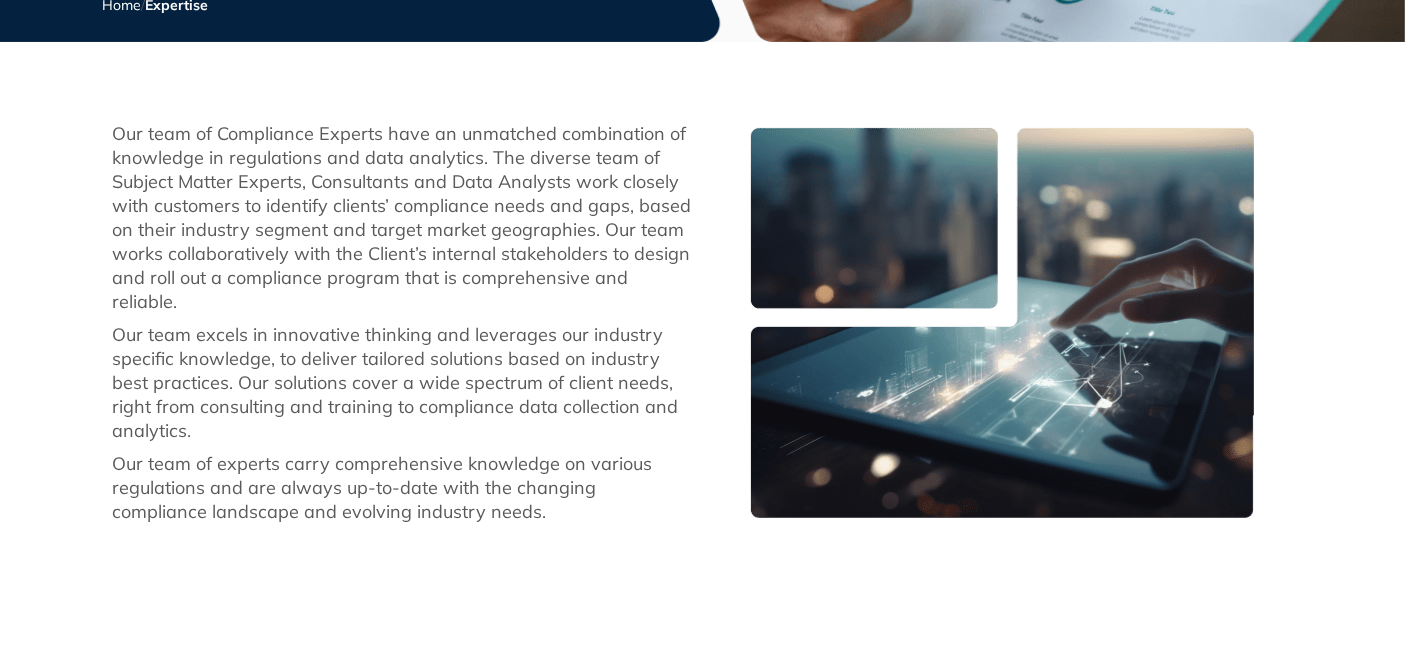 scroll, scrollTop: 444, scrollLeft: 0, axis: vertical 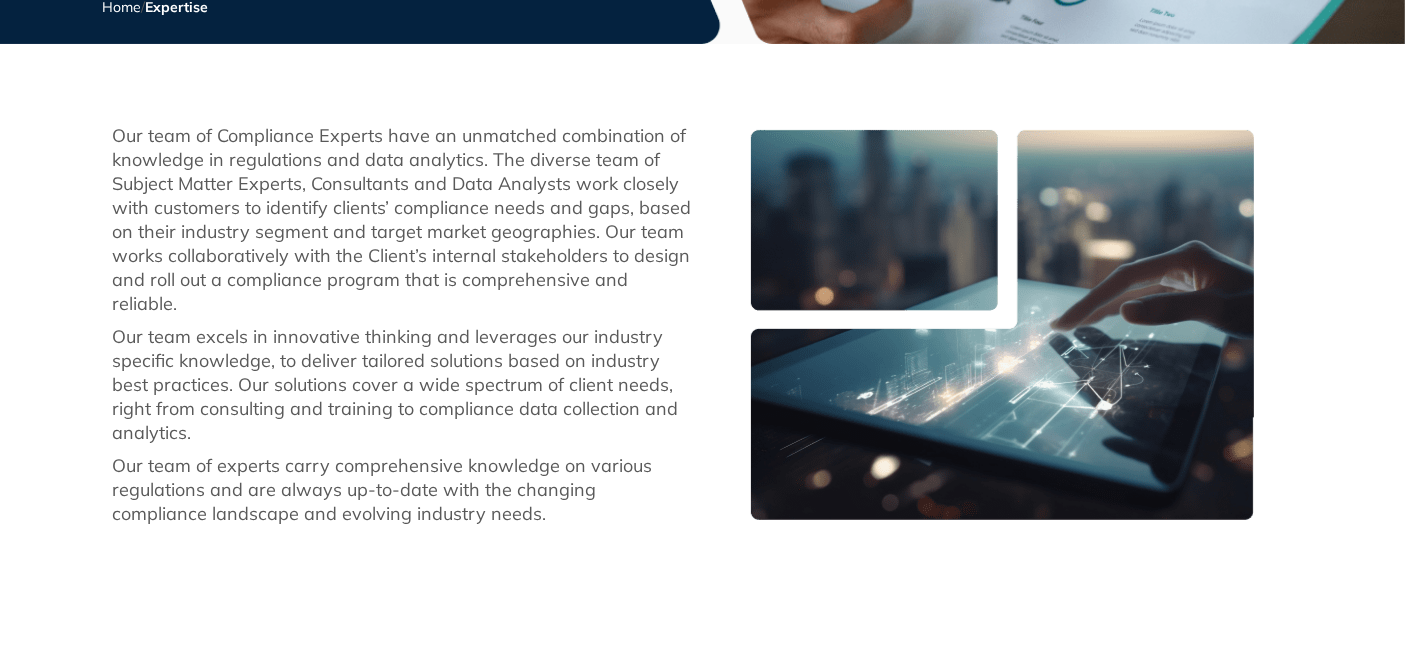 click on "Our team of Compliance Experts have an unmatched combination of knowledge in regulations and data analytics. The diverse team of Subject Matter Experts, Consultants and Data Analysts work closely with customers to identify clients’ compliance needs and gaps, based on their industry segment and target market geographies. Our team works collaboratively with the Client’s internal stakeholders to design and roll out a compliance program that is comprehensive and reliable." at bounding box center (403, 220) 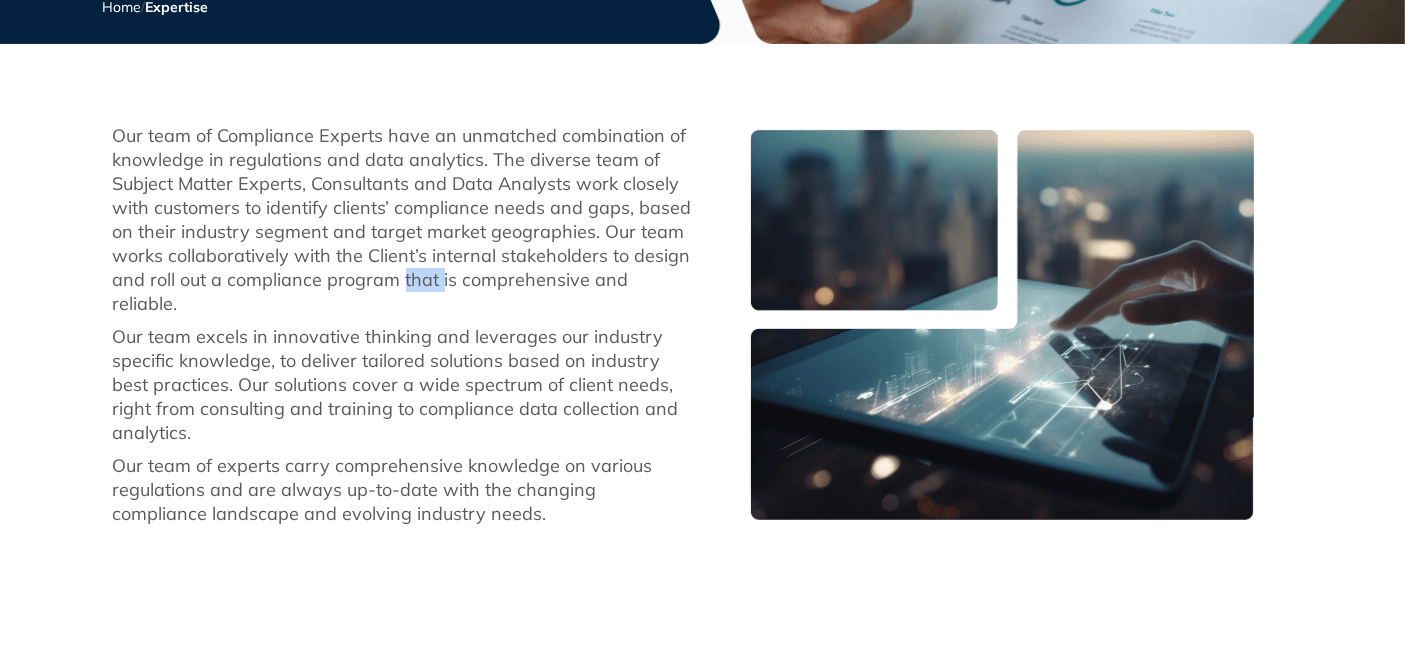 click on "Our team of Compliance Experts have an unmatched combination of knowledge in regulations and data analytics. The diverse team of Subject Matter Experts, Consultants and Data Analysts work closely with customers to identify clients’ compliance needs and gaps, based on their industry segment and target market geographies. Our team works collaboratively with the Client’s internal stakeholders to design and roll out a compliance program that is comprehensive and reliable." at bounding box center (403, 220) 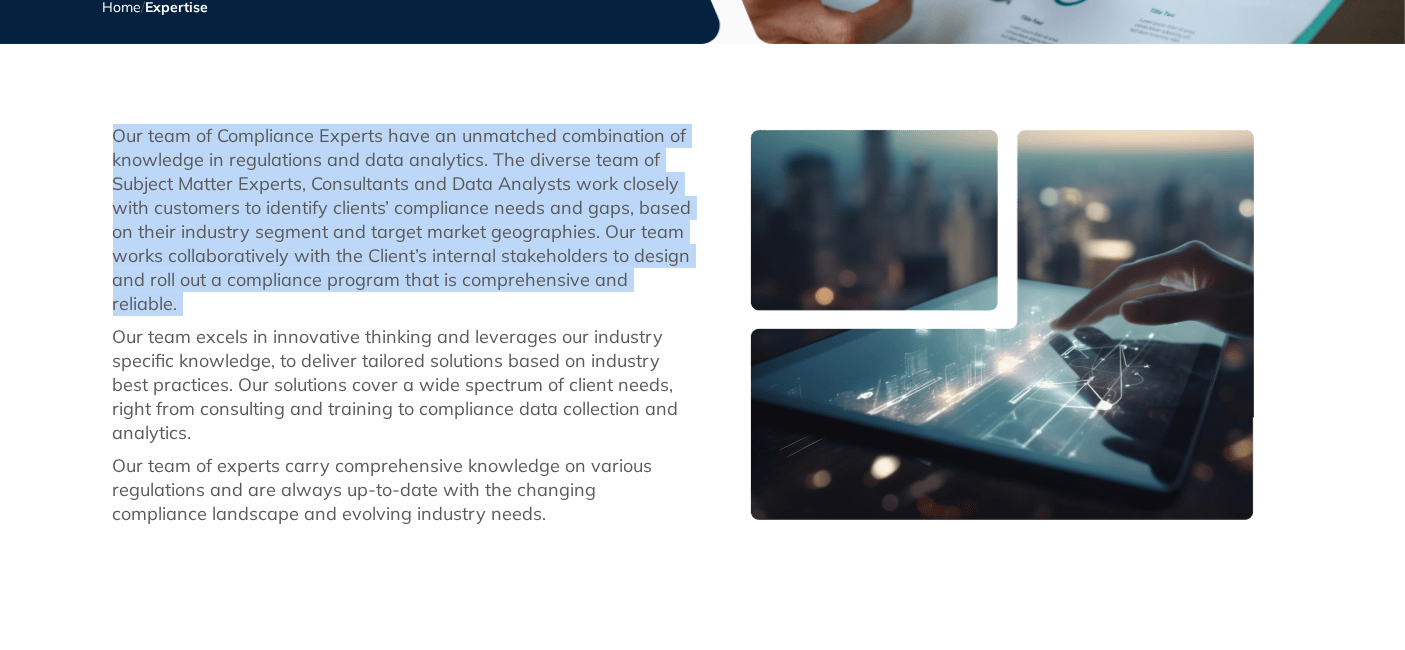 click on "Our team of Compliance Experts have an unmatched combination of knowledge in regulations and data analytics. The diverse team of Subject Matter Experts, Consultants and Data Analysts work closely with customers to identify clients’ compliance needs and gaps, based on their industry segment and target market geographies. Our team works collaboratively with the Client’s internal stakeholders to design and roll out a compliance program that is comprehensive and reliable." at bounding box center [403, 220] 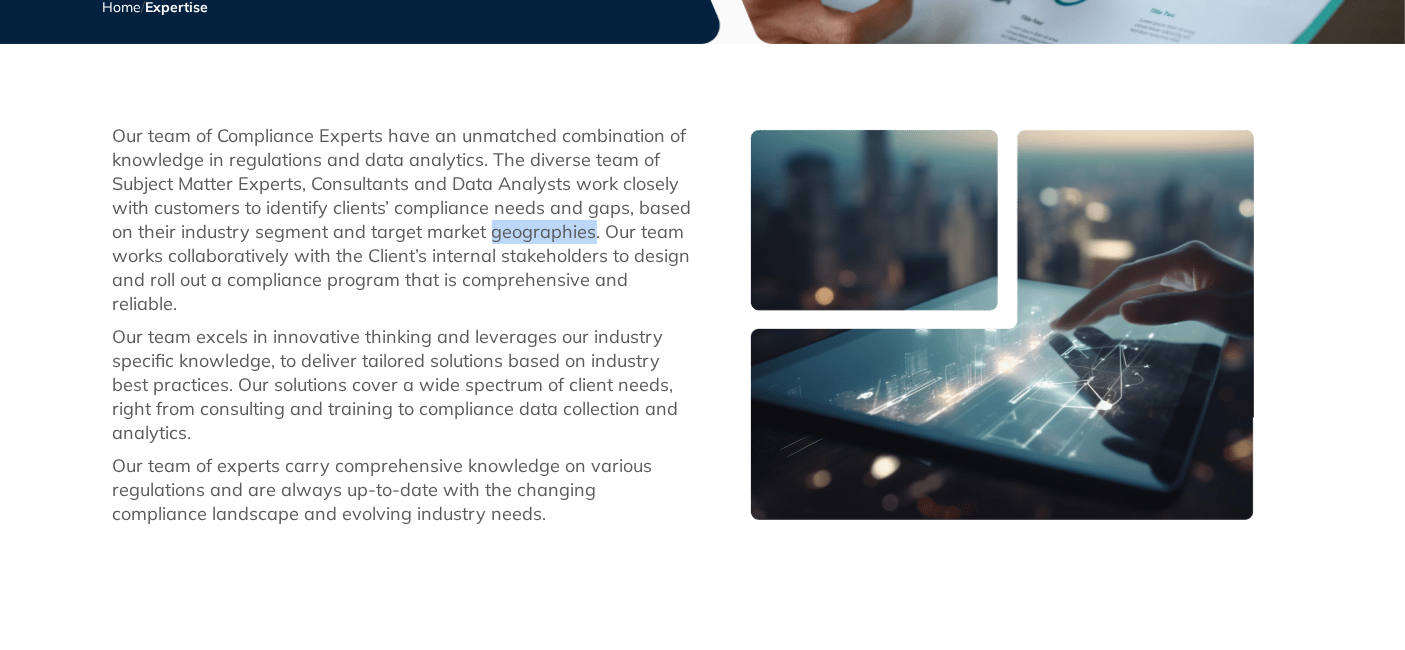 click on "Our team of Compliance Experts have an unmatched combination of knowledge in regulations and data analytics. The diverse team of Subject Matter Experts, Consultants and Data Analysts work closely with customers to identify clients’ compliance needs and gaps, based on their industry segment and target market geographies. Our team works collaboratively with the Client’s internal stakeholders to design and roll out a compliance program that is comprehensive and reliable." at bounding box center [403, 220] 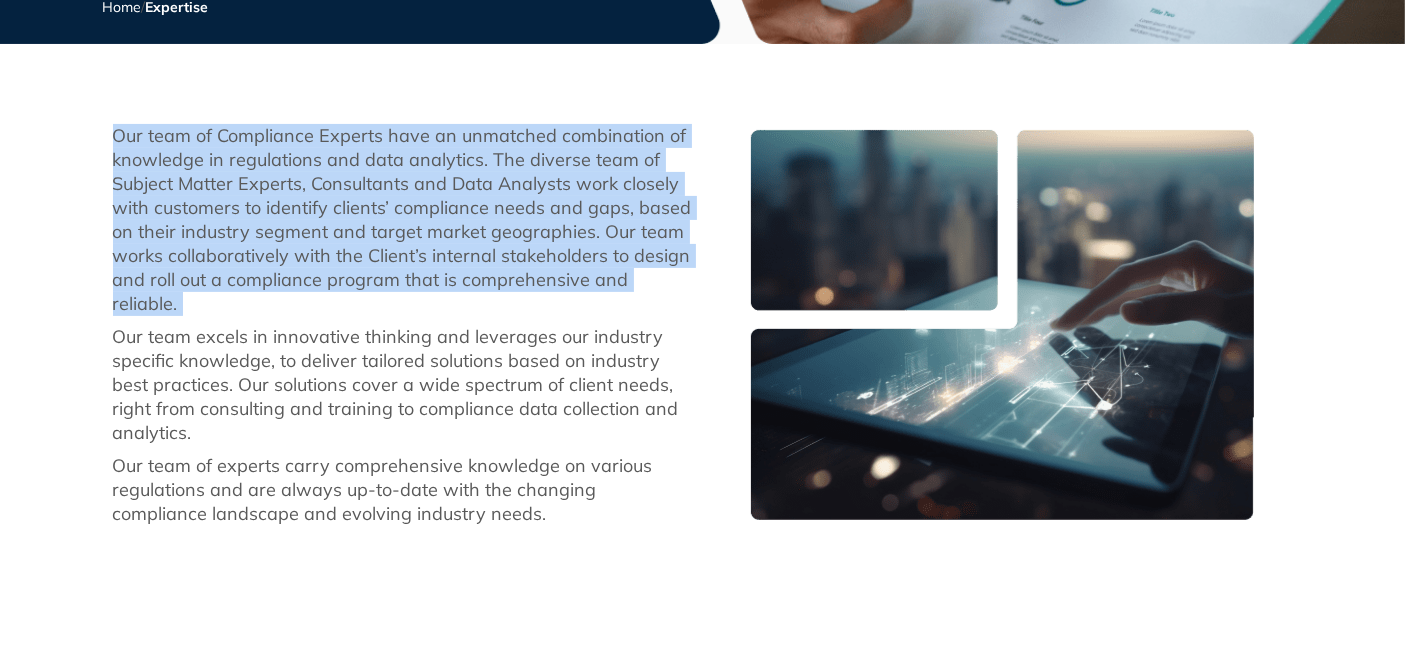 click on "Our team of Compliance Experts have an unmatched combination of knowledge in regulations and data analytics. The diverse team of Subject Matter Experts, Consultants and Data Analysts work closely with customers to identify clients’ compliance needs and gaps, based on their industry segment and target market geographies. Our team works collaboratively with the Client’s internal stakeholders to design and roll out a compliance program that is comprehensive and reliable." at bounding box center [403, 220] 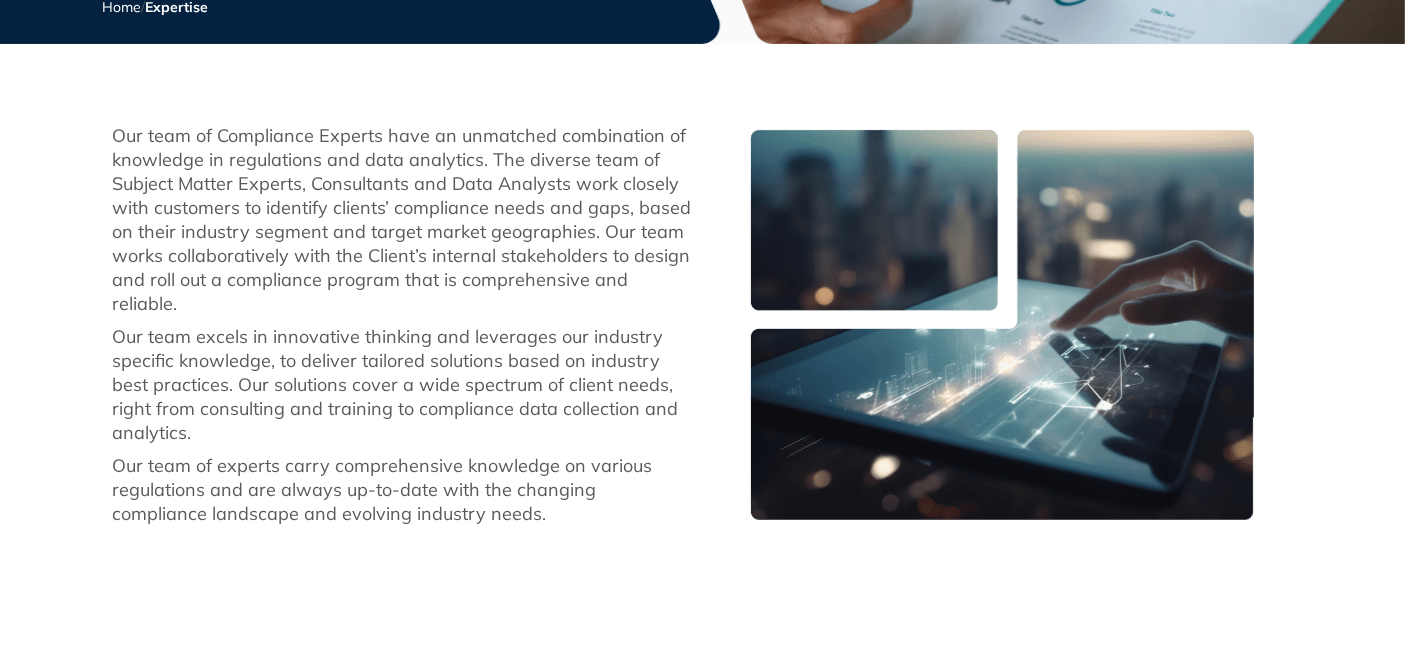 click on "Our team of Compliance Experts have an unmatched combination of knowledge in regulations and data analytics. The diverse team of Subject Matter Experts, Consultants and Data Analysts work closely with customers to identify clients’ compliance needs and gaps, based on their industry segment and target market geographies. Our team works collaboratively with the Client’s internal stakeholders to design and roll out a compliance program that is comprehensive and reliable.
Our team excels in innovative thinking and leverages our industry specific knowledge, to deliver tailored solutions based on industry best practices. Our solutions cover a wide spectrum of client needs, right from consulting and training to compliance data collection and analytics.
Our team of experts carry comprehensive knowledge on various regulations and are always up-to-date with the changing compliance landscape and evolving industry needs." at bounding box center [702, 325] 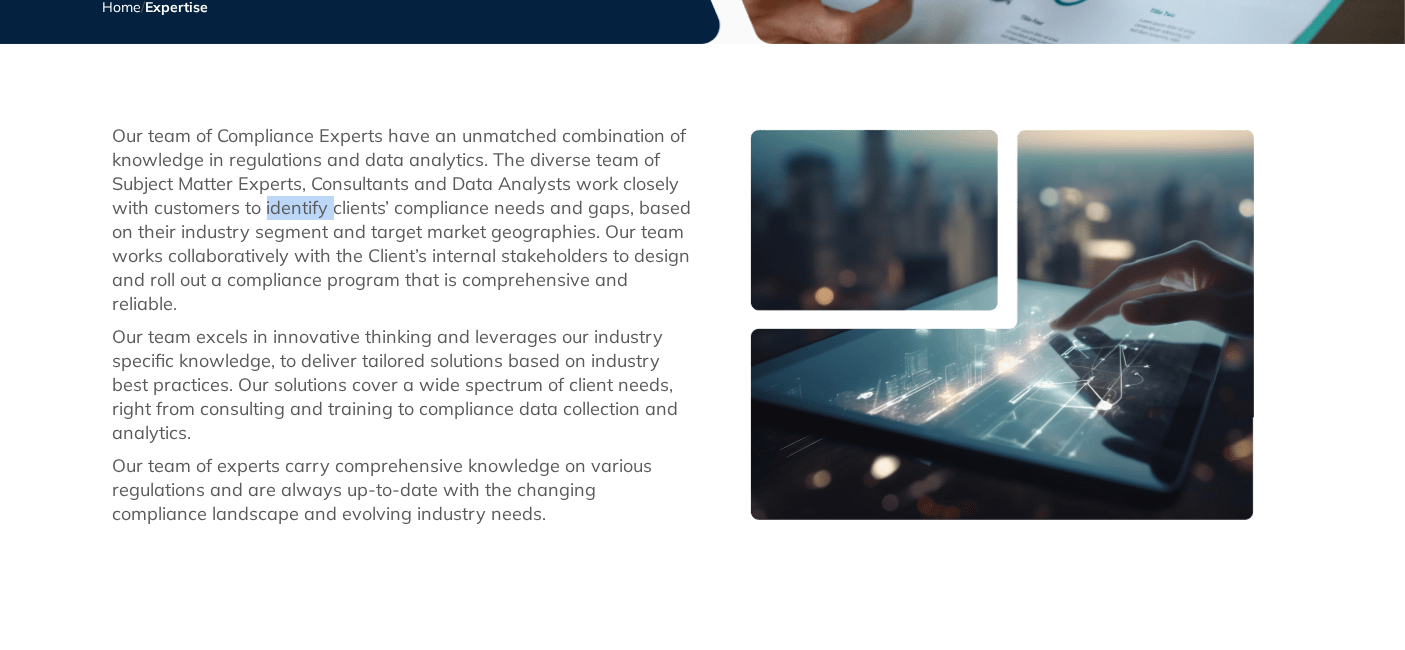 click on "Our team of Compliance Experts have an unmatched combination of knowledge in regulations and data analytics. The diverse team of Subject Matter Experts, Consultants and Data Analysts work closely with customers to identify clients’ compliance needs and gaps, based on their industry segment and target market geographies. Our team works collaboratively with the Client’s internal stakeholders to design and roll out a compliance program that is comprehensive and reliable." at bounding box center [403, 220] 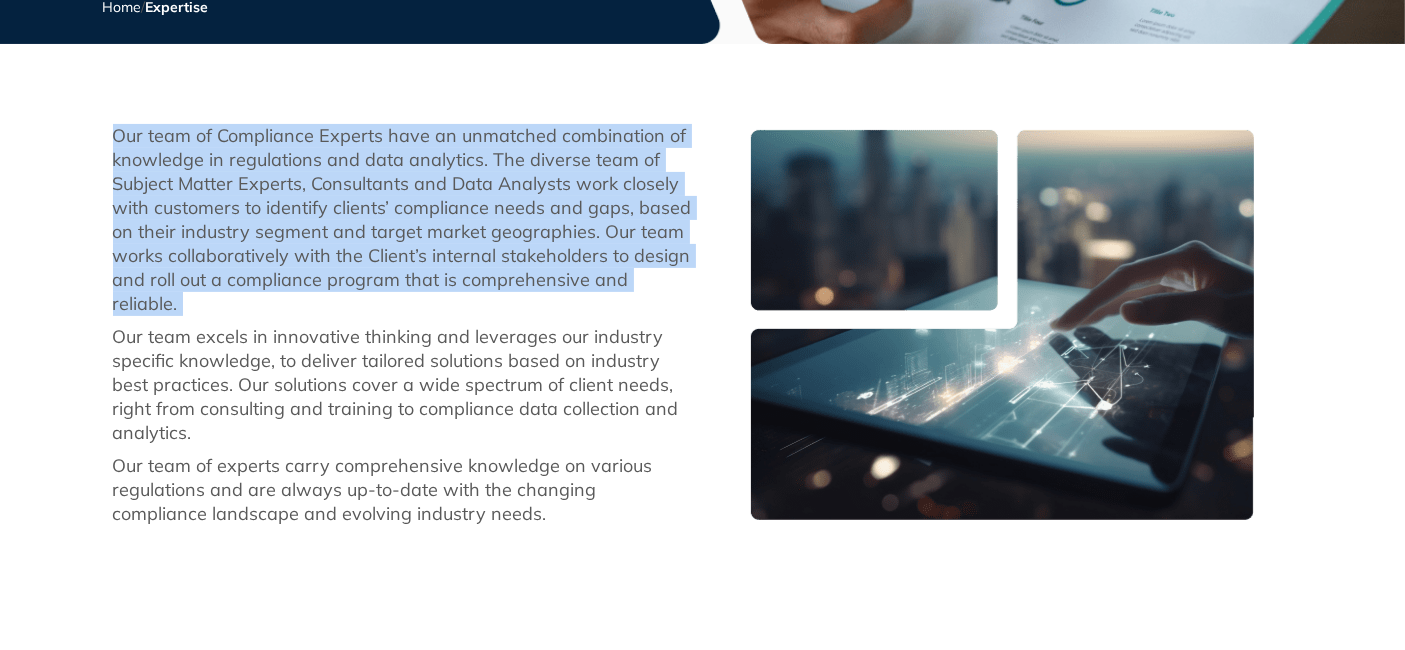 click on "Our team of Compliance Experts have an unmatched combination of knowledge in regulations and data analytics. The diverse team of Subject Matter Experts, Consultants and Data Analysts work closely with customers to identify clients’ compliance needs and gaps, based on their industry segment and target market geographies. Our team works collaboratively with the Client’s internal stakeholders to design and roll out a compliance program that is comprehensive and reliable." at bounding box center [403, 220] 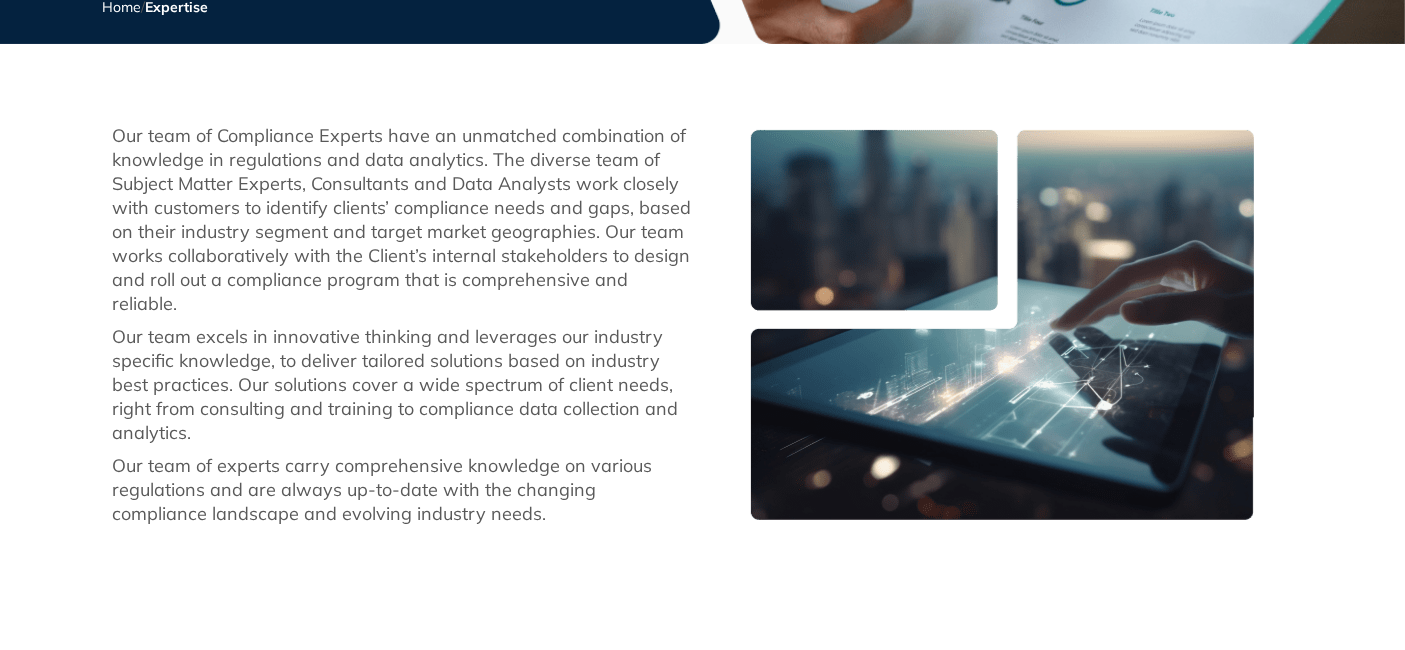click on "Our team excels in innovative thinking and leverages our industry specific knowledge, to deliver tailored solutions based on industry best practices. Our solutions cover a wide spectrum of client needs, right from consulting and training to compliance data collection and analytics." at bounding box center [403, 385] 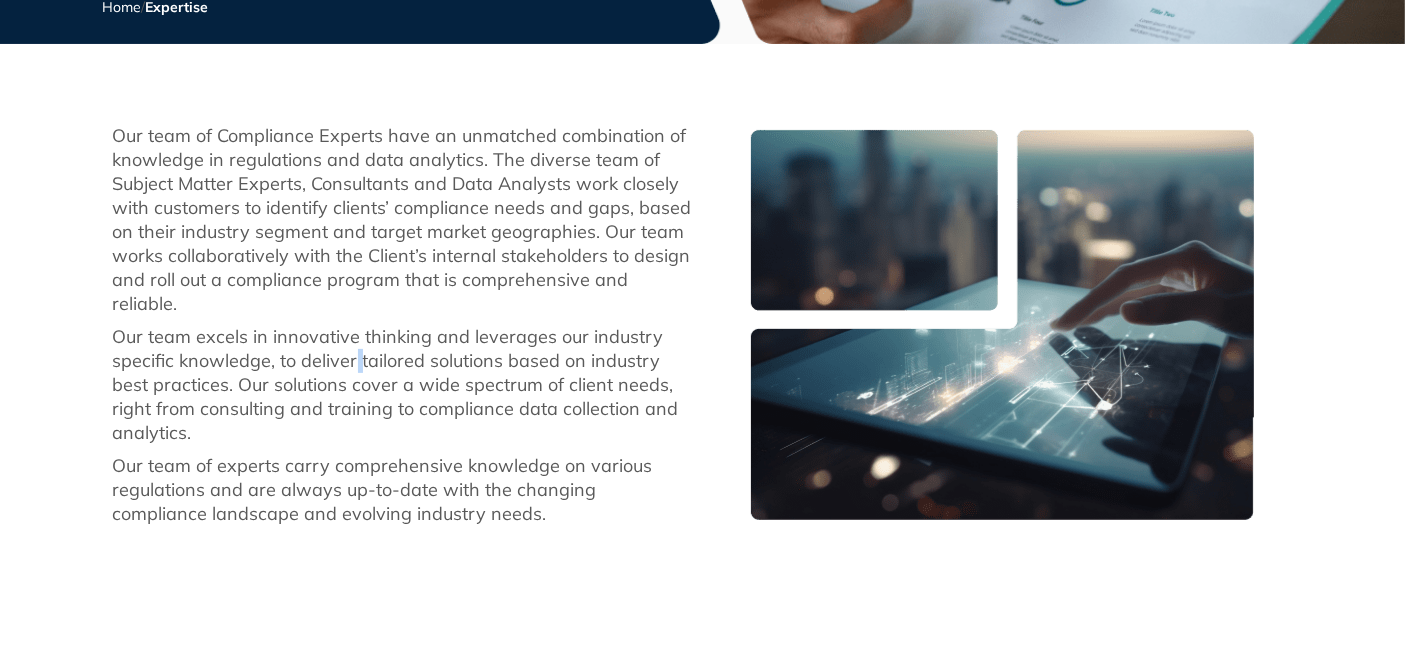 click on "Our team excels in innovative thinking and leverages our industry specific knowledge, to deliver tailored solutions based on industry best practices. Our solutions cover a wide spectrum of client needs, right from consulting and training to compliance data collection and analytics." at bounding box center (403, 385) 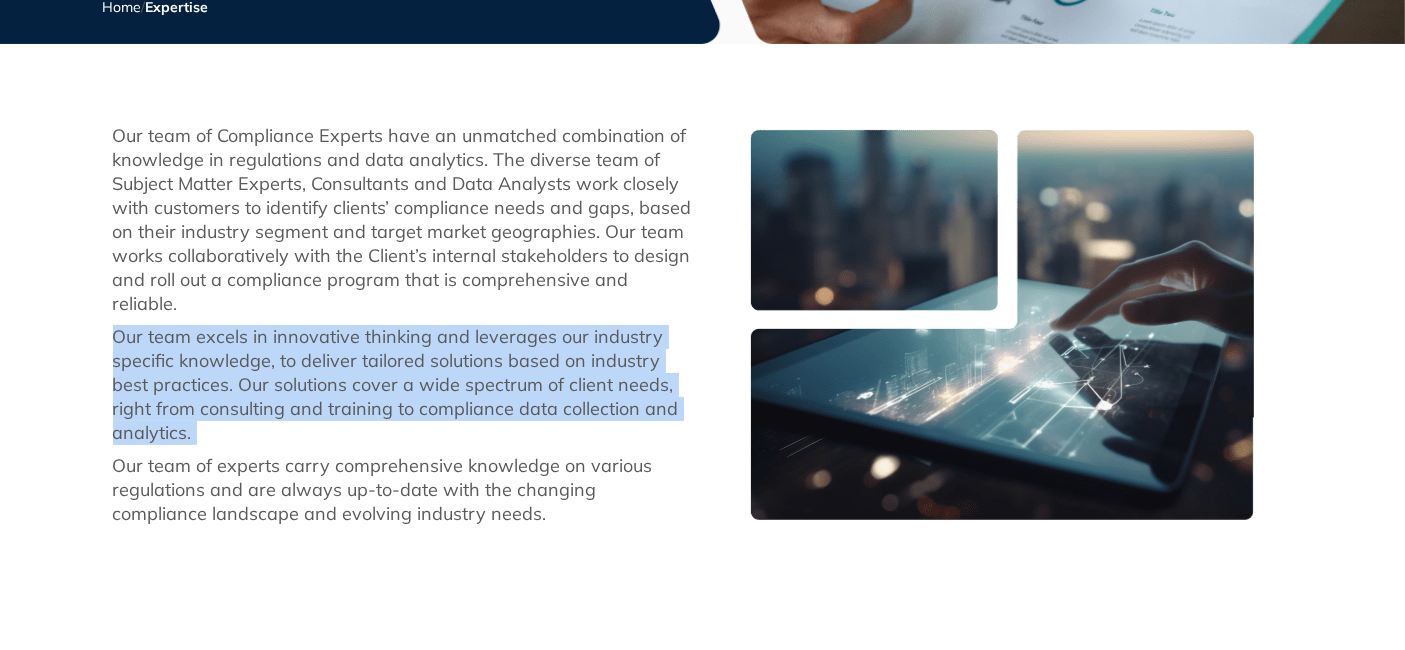click on "Our team excels in innovative thinking and leverages our industry specific knowledge, to deliver tailored solutions based on industry best practices. Our solutions cover a wide spectrum of client needs, right from consulting and training to compliance data collection and analytics." at bounding box center [403, 385] 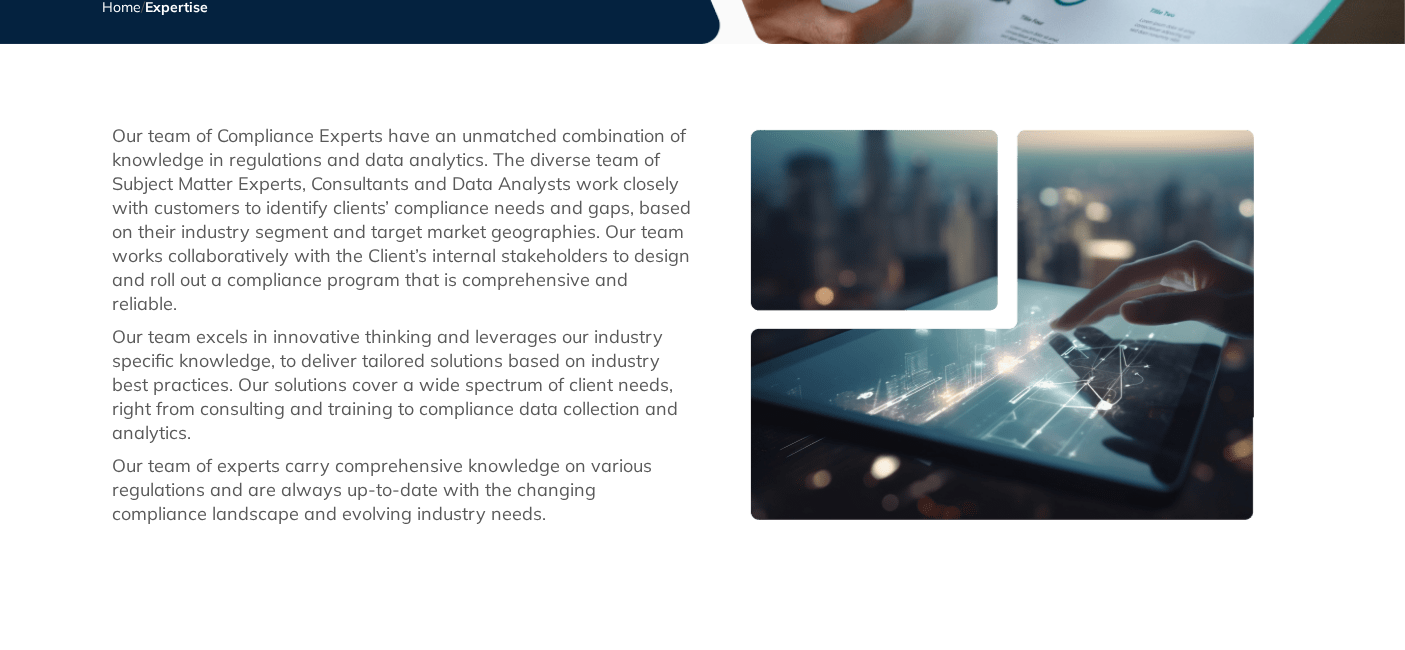 click on "Our team of Compliance Experts have an unmatched combination of knowledge in regulations and data analytics. The diverse team of Subject Matter Experts, Consultants and Data Analysts work closely with customers to identify clients’ compliance needs and gaps, based on their industry segment and target market geographies. Our team works collaboratively with the Client’s internal stakeholders to design and roll out a compliance program that is comprehensive and reliable.
Our team excels in innovative thinking and leverages our industry specific knowledge, to deliver tailored solutions based on industry best practices. Our solutions cover a wide spectrum of client needs, right from consulting and training to compliance data collection and analytics.
Our team of experts carry comprehensive knowledge on various regulations and are always up-to-date with the changing compliance landscape and evolving industry needs." at bounding box center (403, 325) 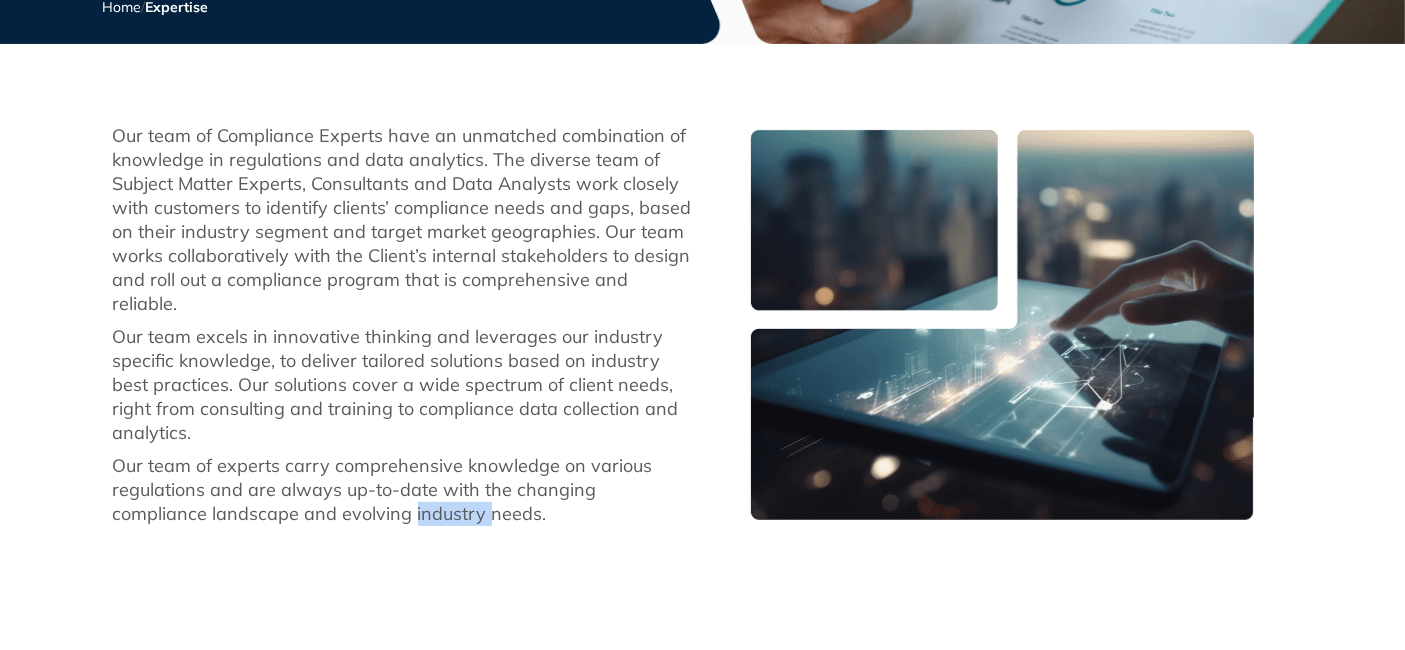 click on "Our team of Compliance Experts have an unmatched combination of knowledge in regulations and data analytics. The diverse team of Subject Matter Experts, Consultants and Data Analysts work closely with customers to identify clients’ compliance needs and gaps, based on their industry segment and target market geographies. Our team works collaboratively with the Client’s internal stakeholders to design and roll out a compliance program that is comprehensive and reliable.
Our team excels in innovative thinking and leverages our industry specific knowledge, to deliver tailored solutions based on industry best practices. Our solutions cover a wide spectrum of client needs, right from consulting and training to compliance data collection and analytics.
Our team of experts carry comprehensive knowledge on various regulations and are always up-to-date with the changing compliance landscape and evolving industry needs." at bounding box center (403, 325) 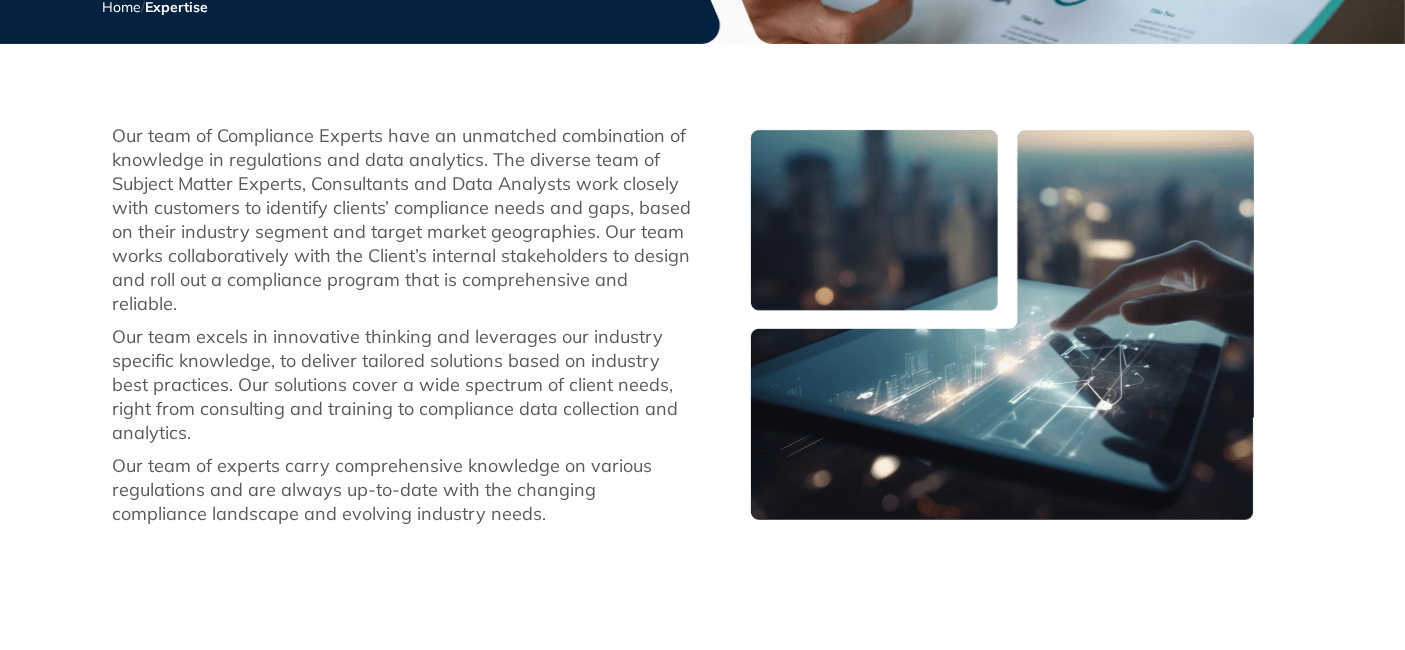 click on "Our team of experts carry comprehensive knowledge on various regulations and are always up-to-date with the changing compliance landscape and evolving industry needs." at bounding box center [403, 490] 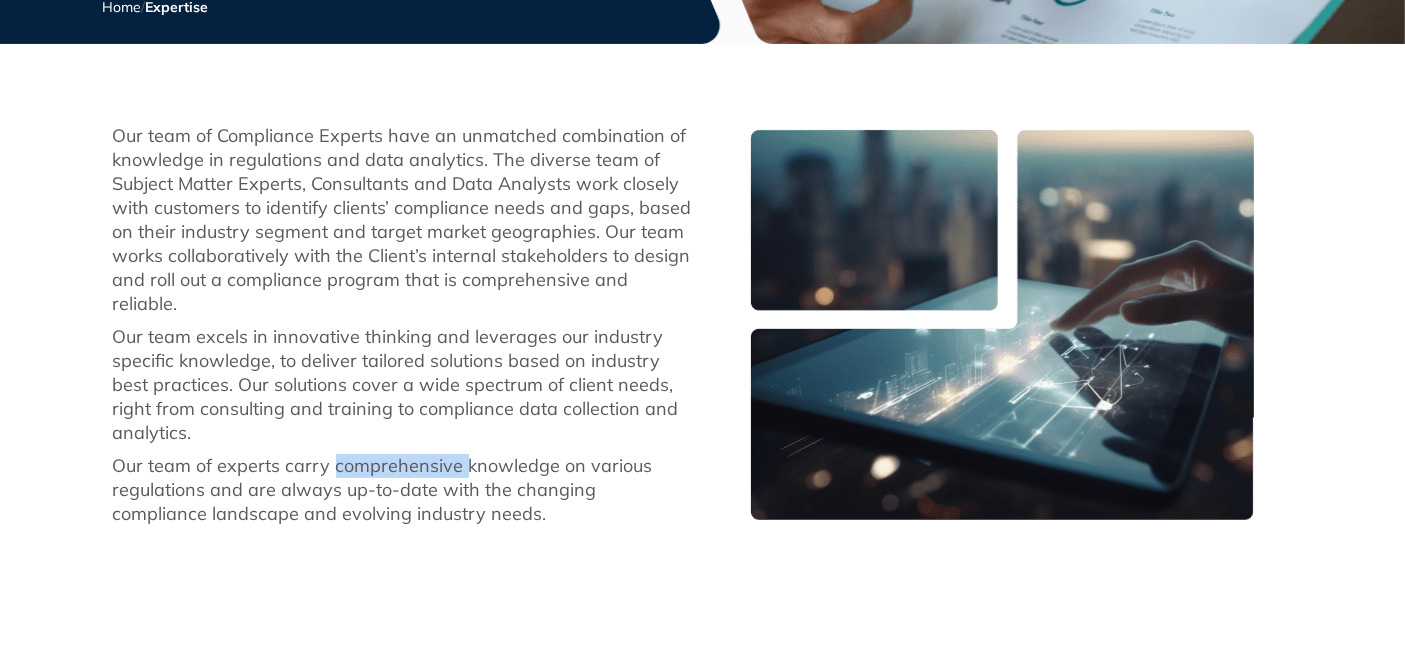 click on "Our team of experts carry comprehensive knowledge on various regulations and are always up-to-date with the changing compliance landscape and evolving industry needs." at bounding box center [403, 490] 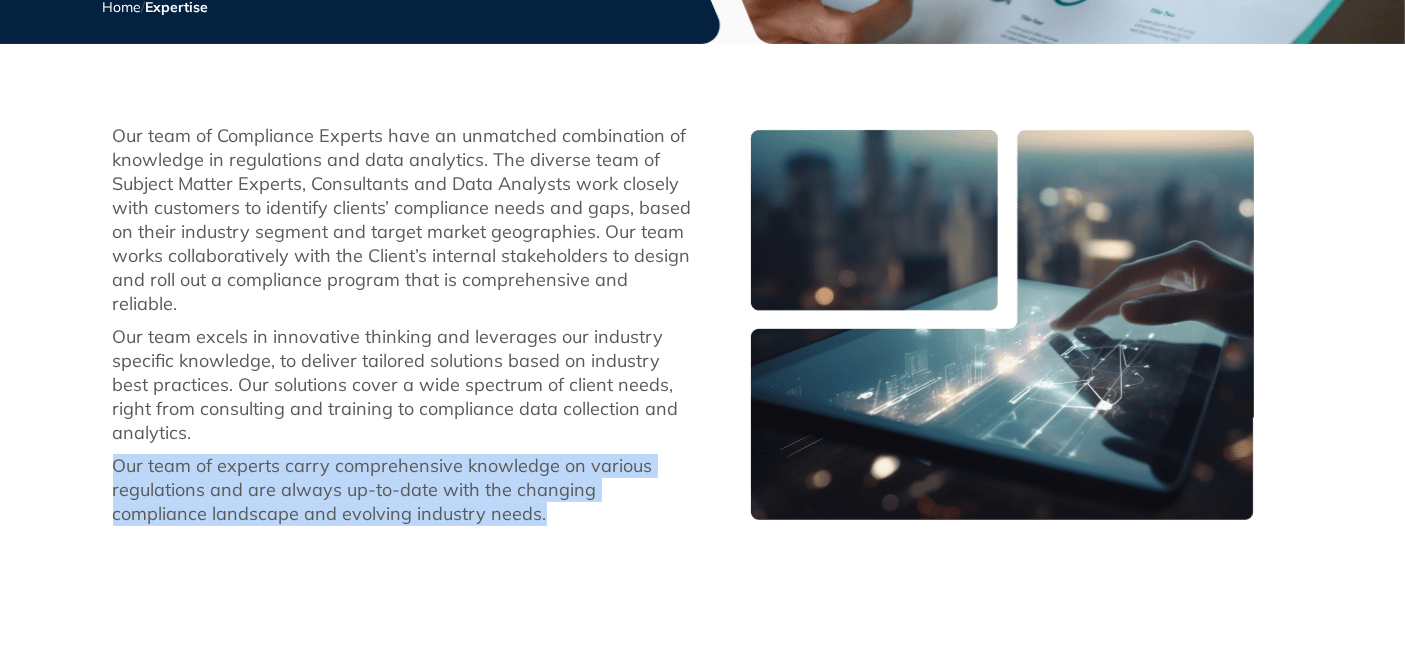 click on "Our team of experts carry comprehensive knowledge on various regulations and are always up-to-date with the changing compliance landscape and evolving industry needs." at bounding box center (403, 490) 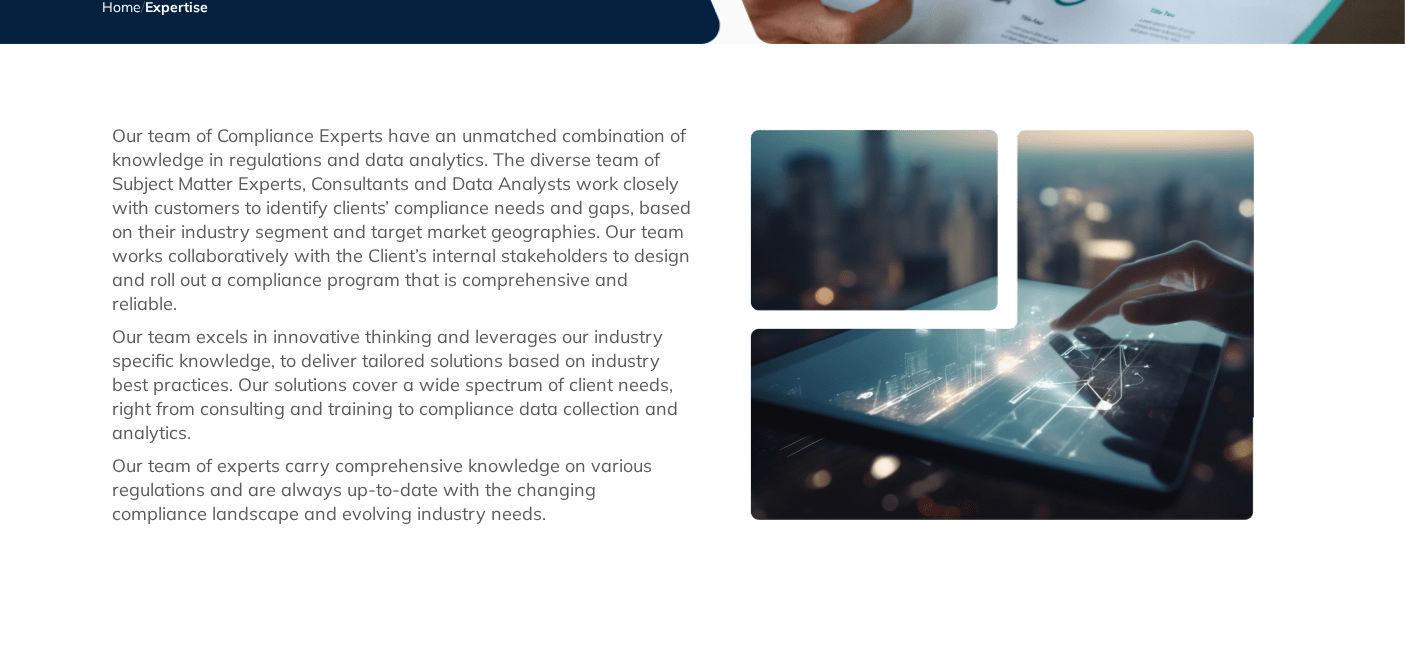 click on "Our team excels in innovative thinking and leverages our industry specific knowledge, to deliver tailored solutions based on industry best practices. Our solutions cover a wide spectrum of client needs, right from consulting and training to compliance data collection and analytics." at bounding box center (403, 385) 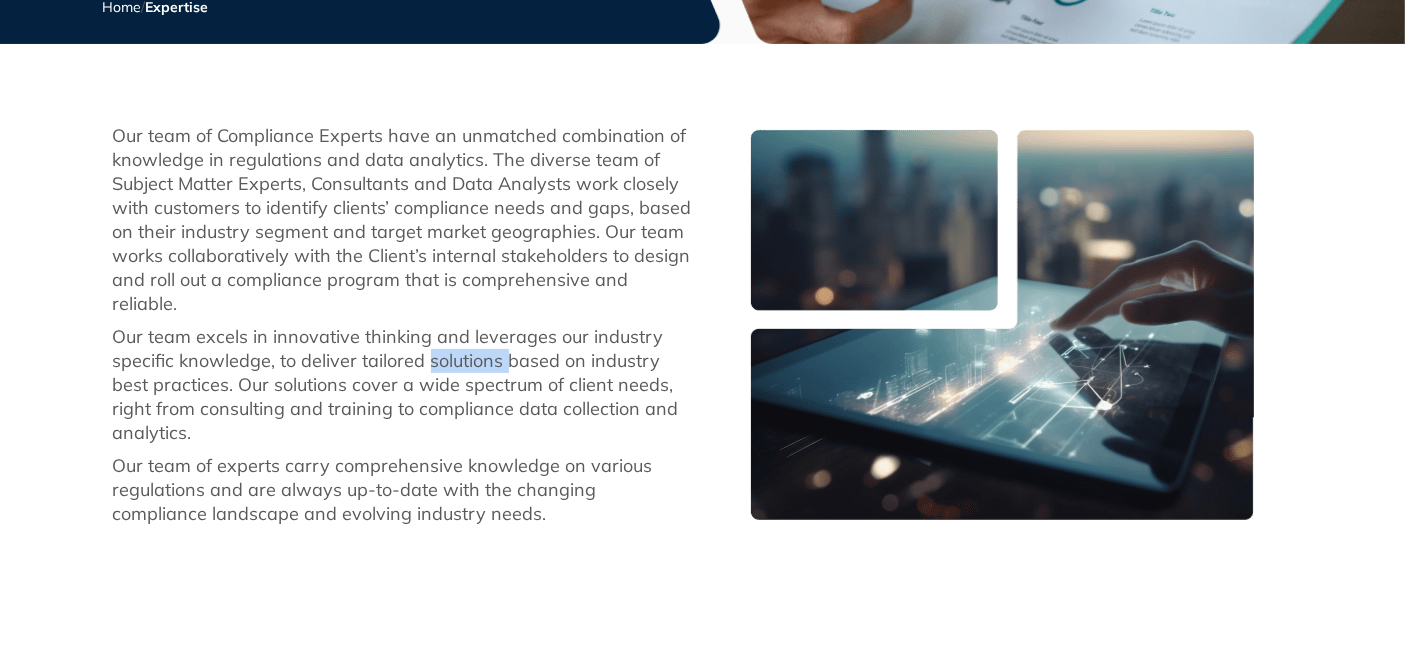 click on "Our team excels in innovative thinking and leverages our industry specific knowledge, to deliver tailored solutions based on industry best practices. Our solutions cover a wide spectrum of client needs, right from consulting and training to compliance data collection and analytics." at bounding box center [403, 385] 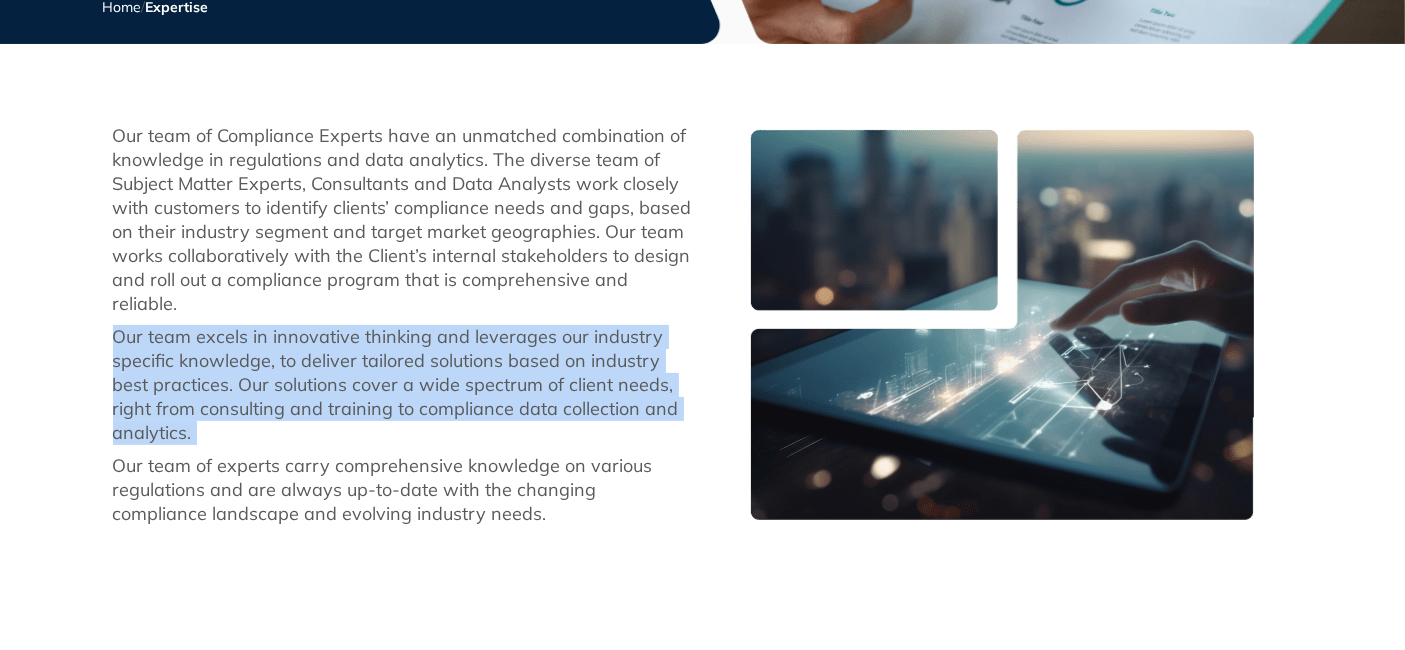 click on "Our team excels in innovative thinking and leverages our industry specific knowledge, to deliver tailored solutions based on industry best practices. Our solutions cover a wide spectrum of client needs, right from consulting and training to compliance data collection and analytics." at bounding box center (403, 385) 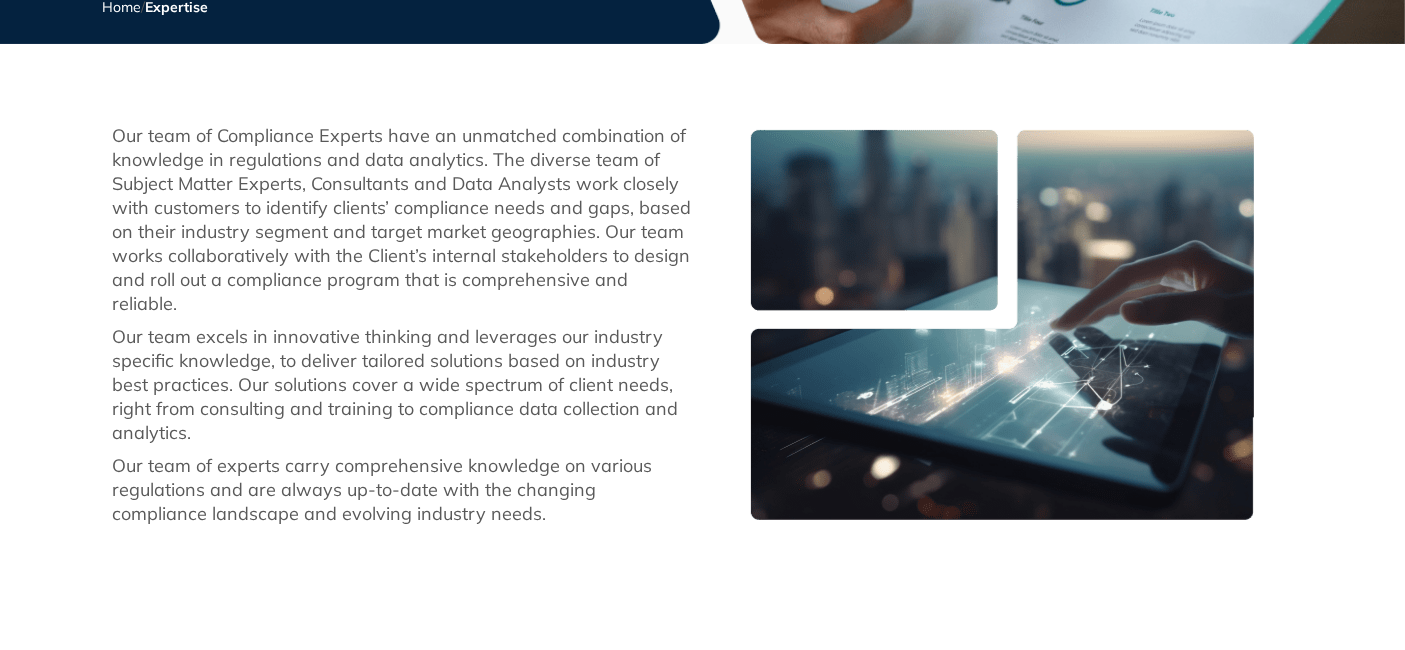 click on "Our team of Compliance Experts have an unmatched combination of knowledge in regulations and data analytics. The diverse team of Subject Matter Experts, Consultants and Data Analysts work closely with customers to identify clients’ compliance needs and gaps, based on their industry segment and target market geographies. Our team works collaboratively with the Client’s internal stakeholders to design and roll out a compliance program that is comprehensive and reliable." at bounding box center (403, 220) 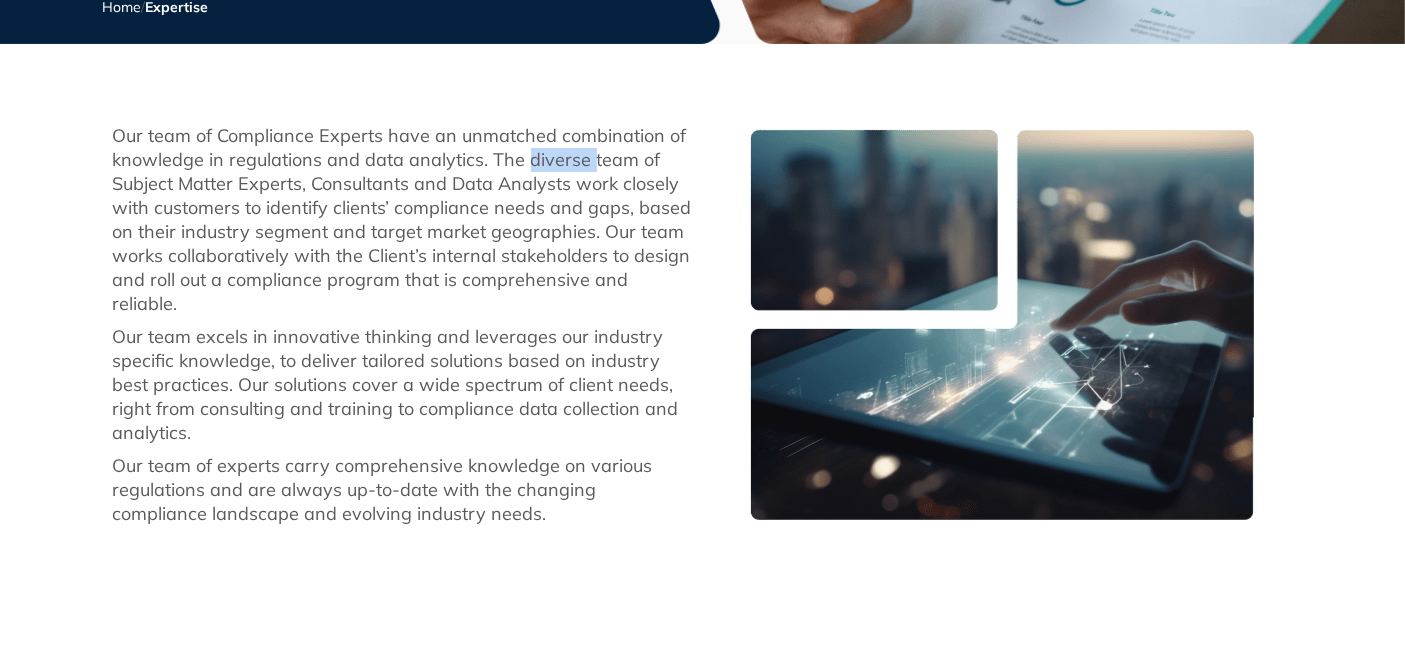 click on "Our team of Compliance Experts have an unmatched combination of knowledge in regulations and data analytics. The diverse team of Subject Matter Experts, Consultants and Data Analysts work closely with customers to identify clients’ compliance needs and gaps, based on their industry segment and target market geographies. Our team works collaboratively with the Client’s internal stakeholders to design and roll out a compliance program that is comprehensive and reliable." at bounding box center (403, 220) 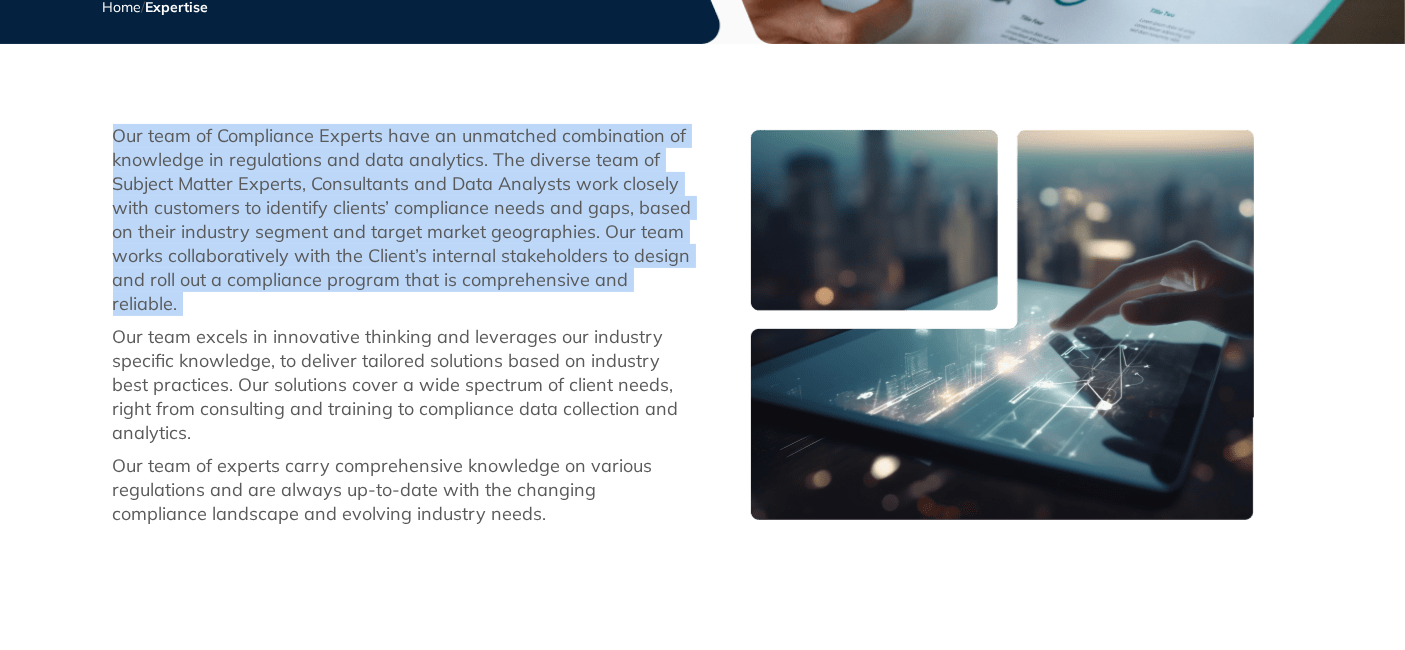 click on "Our team of Compliance Experts have an unmatched combination of knowledge in regulations and data analytics. The diverse team of Subject Matter Experts, Consultants and Data Analysts work closely with customers to identify clients’ compliance needs and gaps, based on their industry segment and target market geographies. Our team works collaboratively with the Client’s internal stakeholders to design and roll out a compliance program that is comprehensive and reliable." at bounding box center [403, 220] 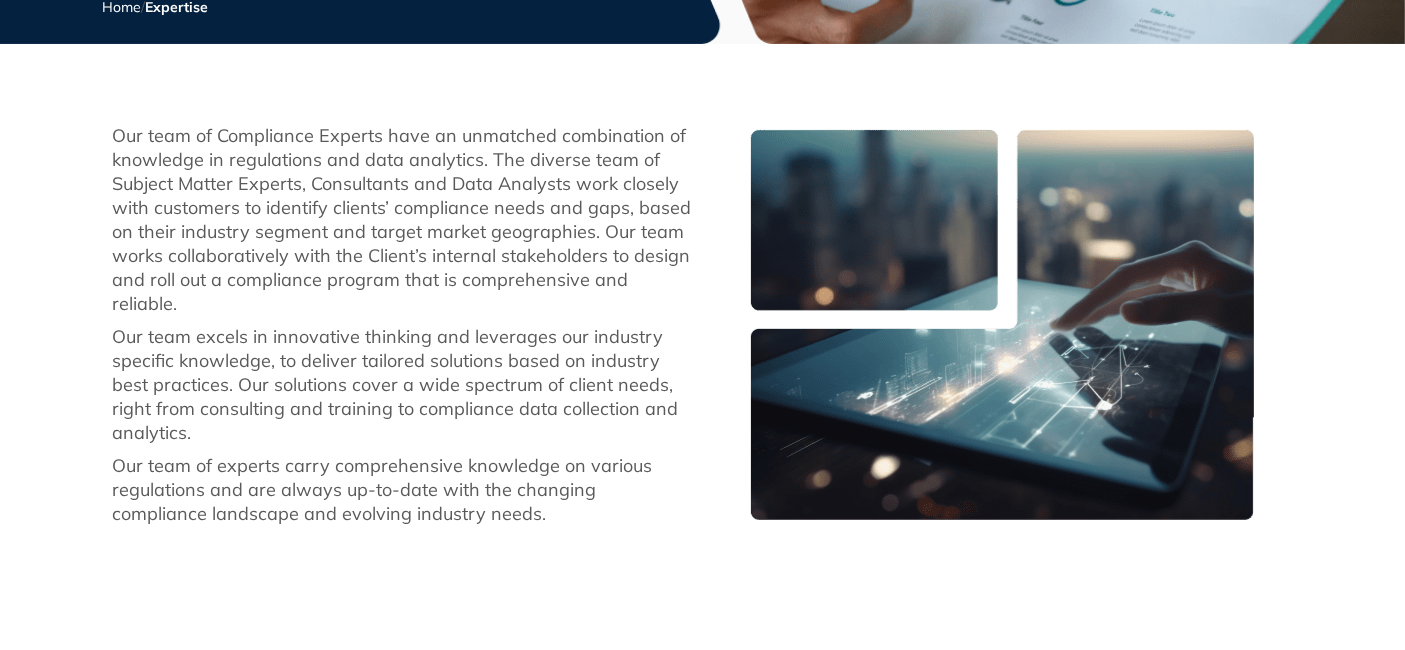 click on "Our team of Compliance Experts have an unmatched combination of knowledge in regulations and data analytics. The diverse team of Subject Matter Experts, Consultants and Data Analysts work closely with customers to identify clients’ compliance needs and gaps, based on their industry segment and target market geographies. Our team works collaboratively with the Client’s internal stakeholders to design and roll out a compliance program that is comprehensive and reliable.
Our team excels in innovative thinking and leverages our industry specific knowledge, to deliver tailored solutions based on industry best practices. Our solutions cover a wide spectrum of client needs, right from consulting and training to compliance data collection and analytics.
Our team of experts carry comprehensive knowledge on various regulations and are always up-to-date with the changing compliance landscape and evolving industry needs." at bounding box center (403, 325) 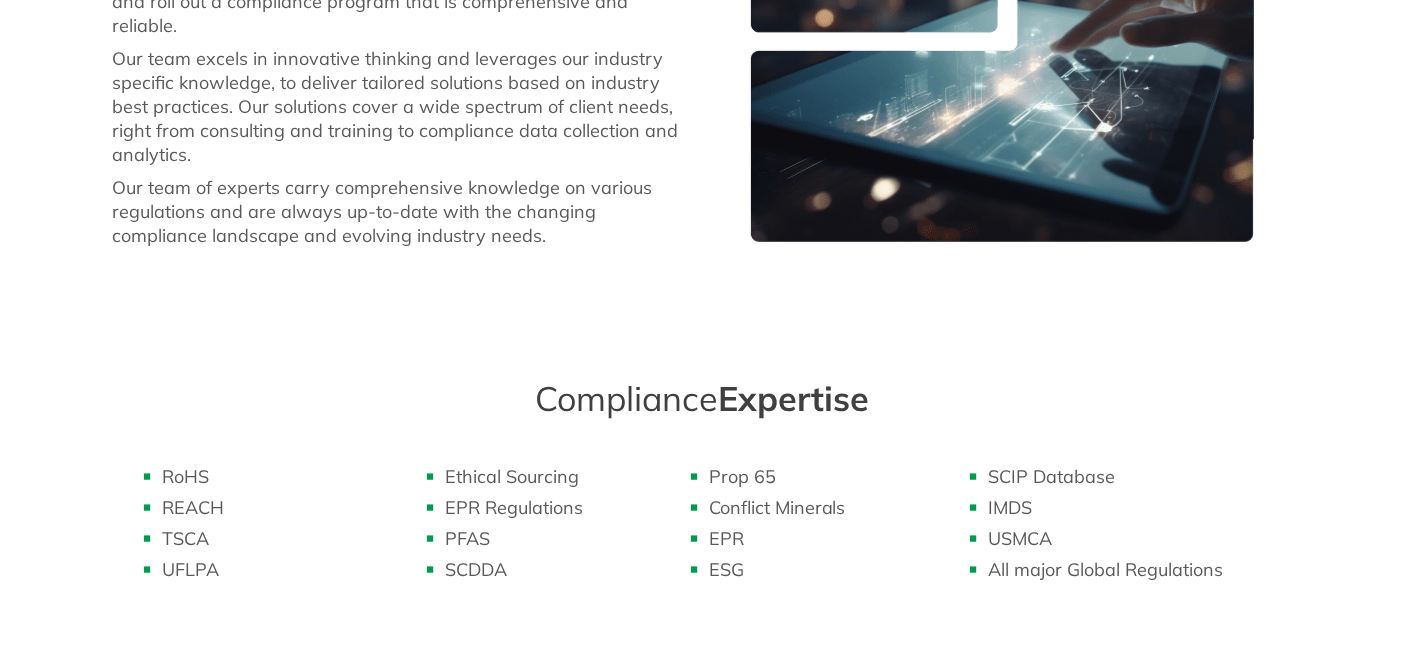 scroll, scrollTop: 880, scrollLeft: 0, axis: vertical 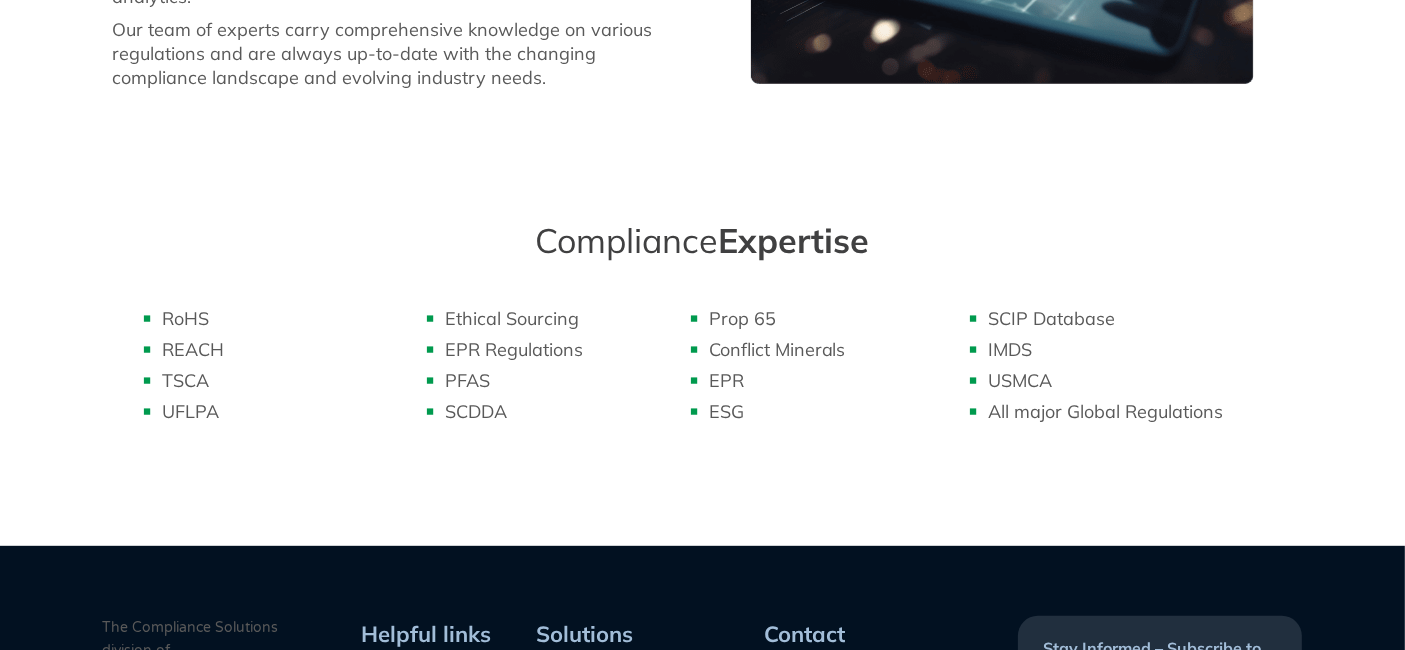 click on "Expertise" at bounding box center (794, 240) 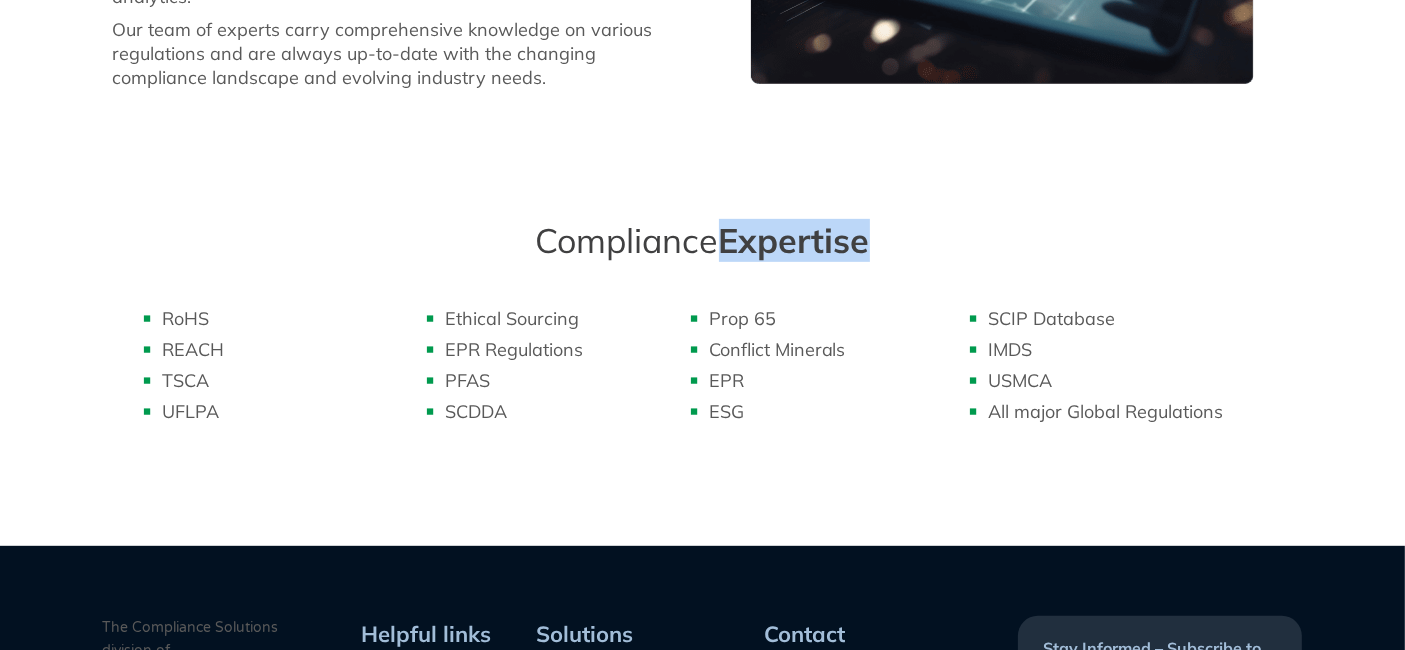 click on "Expertise" at bounding box center (794, 240) 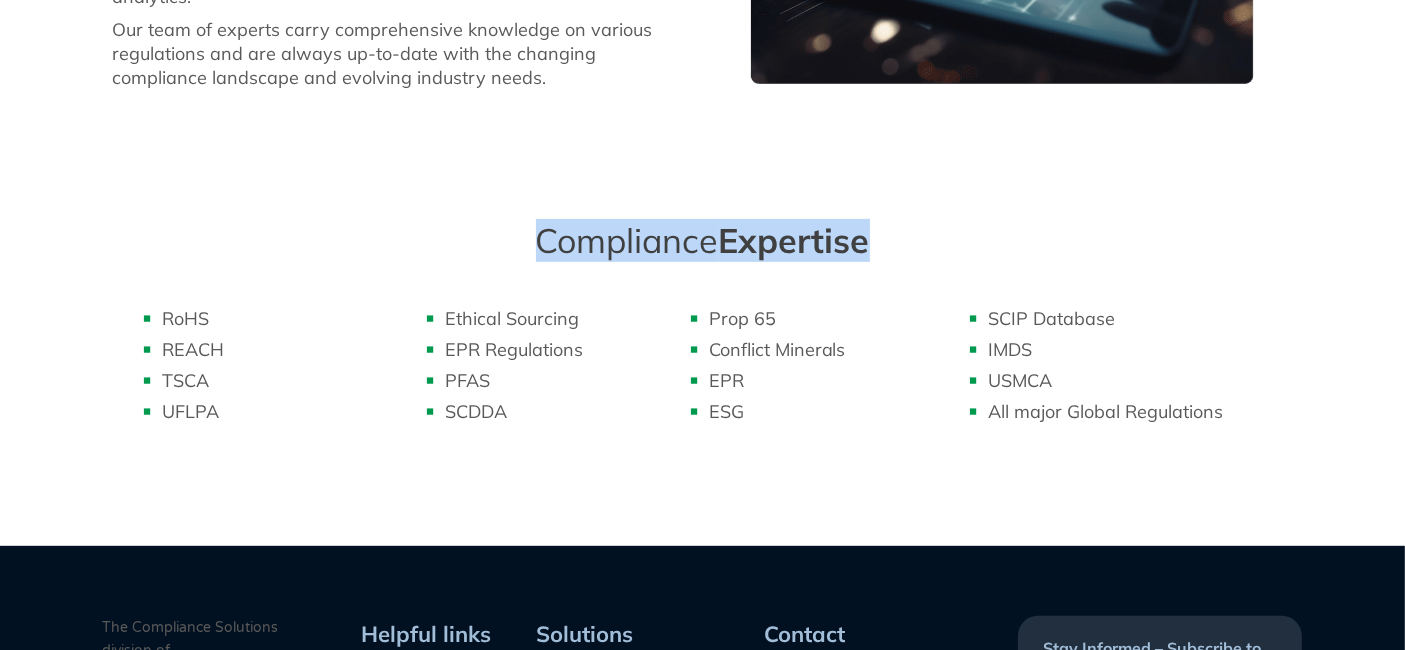 click on "Expertise" at bounding box center [794, 240] 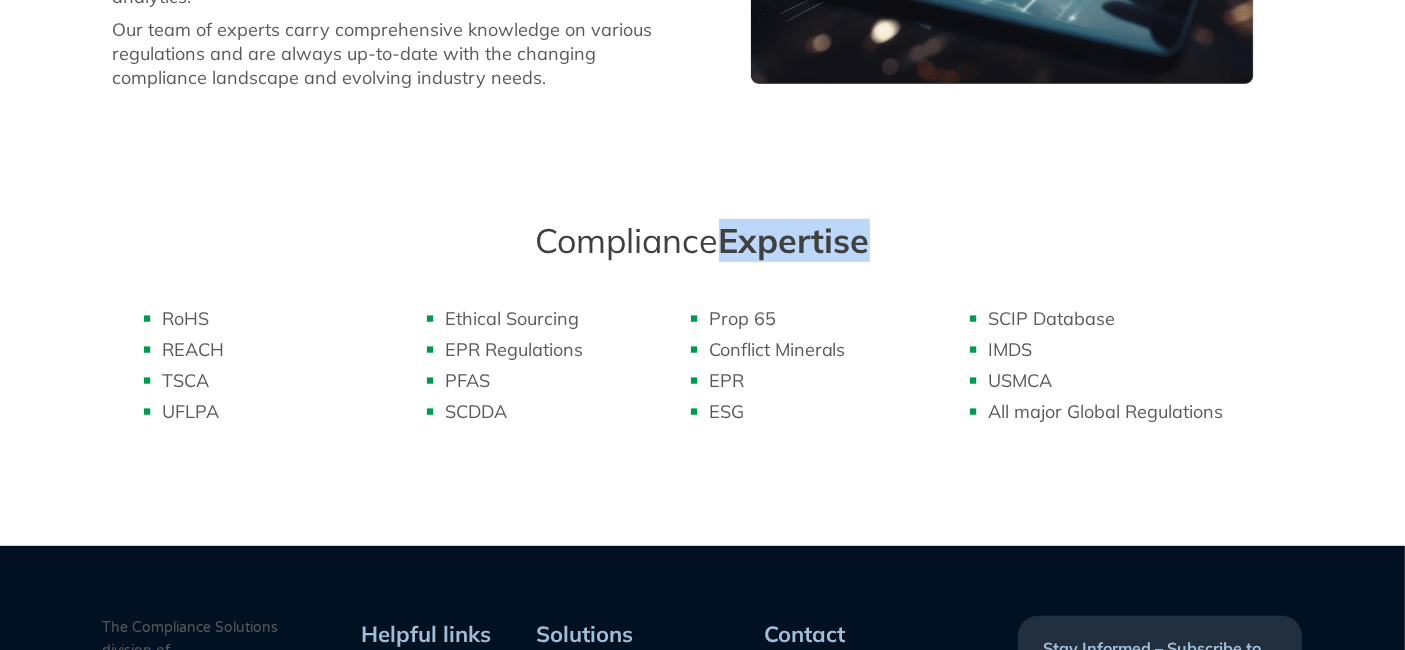 click on "Expertise" at bounding box center [794, 240] 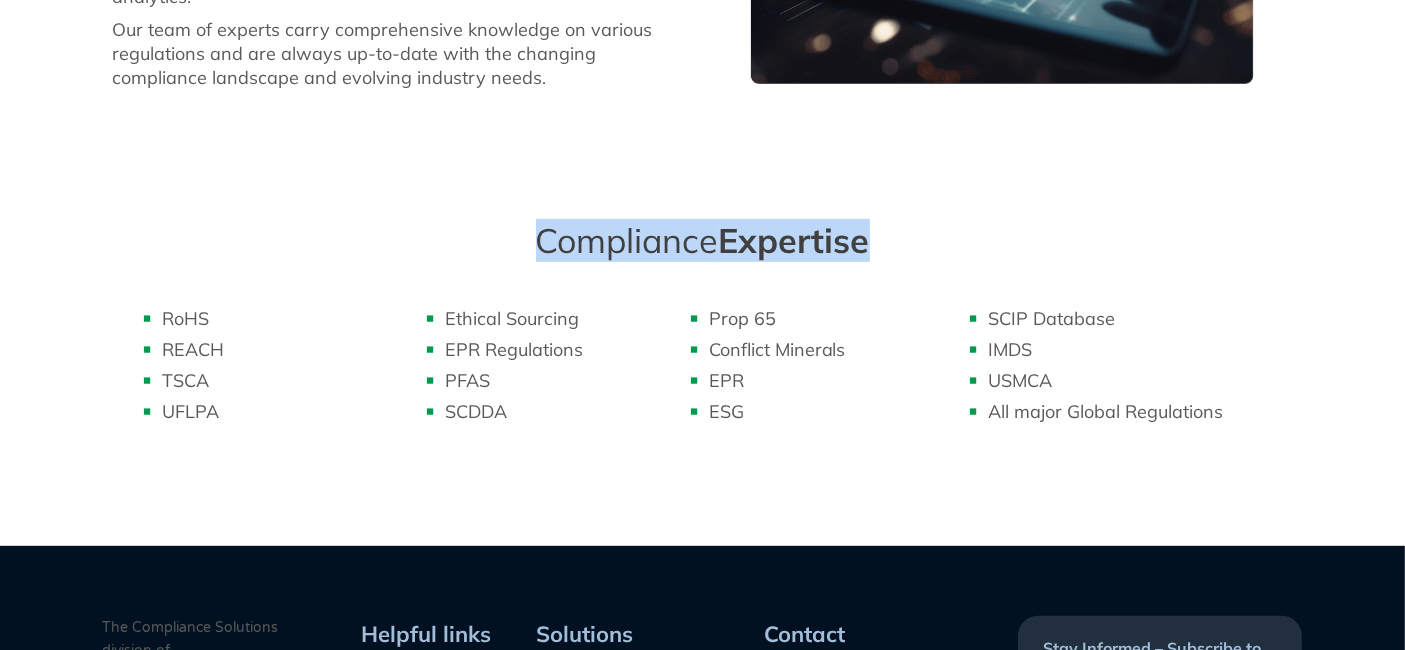 click on "Expertise" at bounding box center (794, 240) 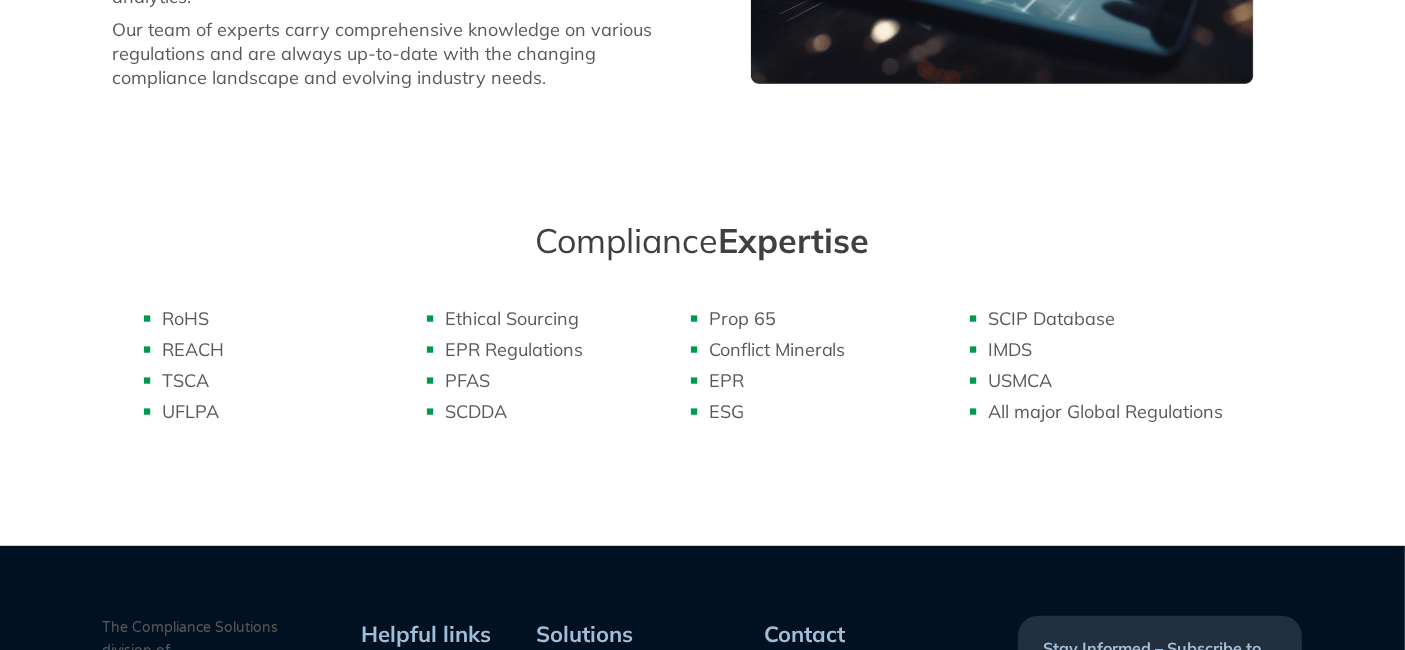 click on "Compliance   Expertise" at bounding box center (703, 241) 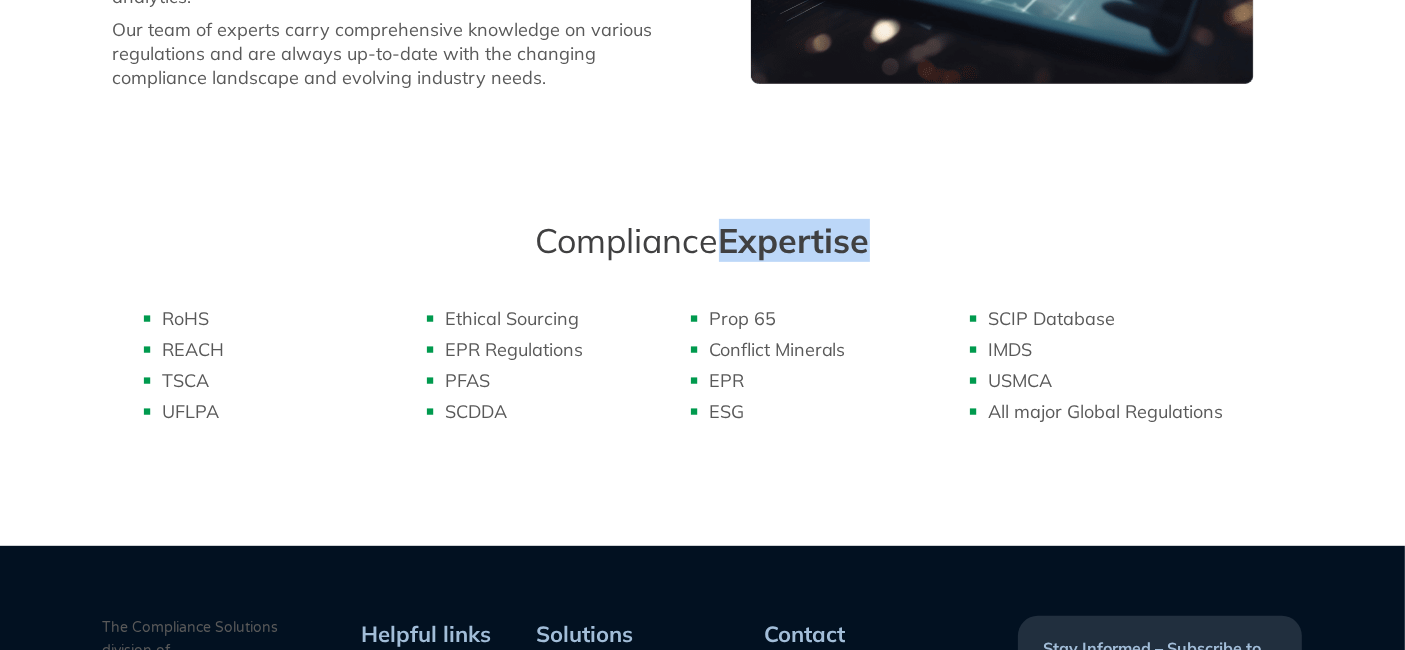 click on "Compliance   Expertise" at bounding box center [703, 241] 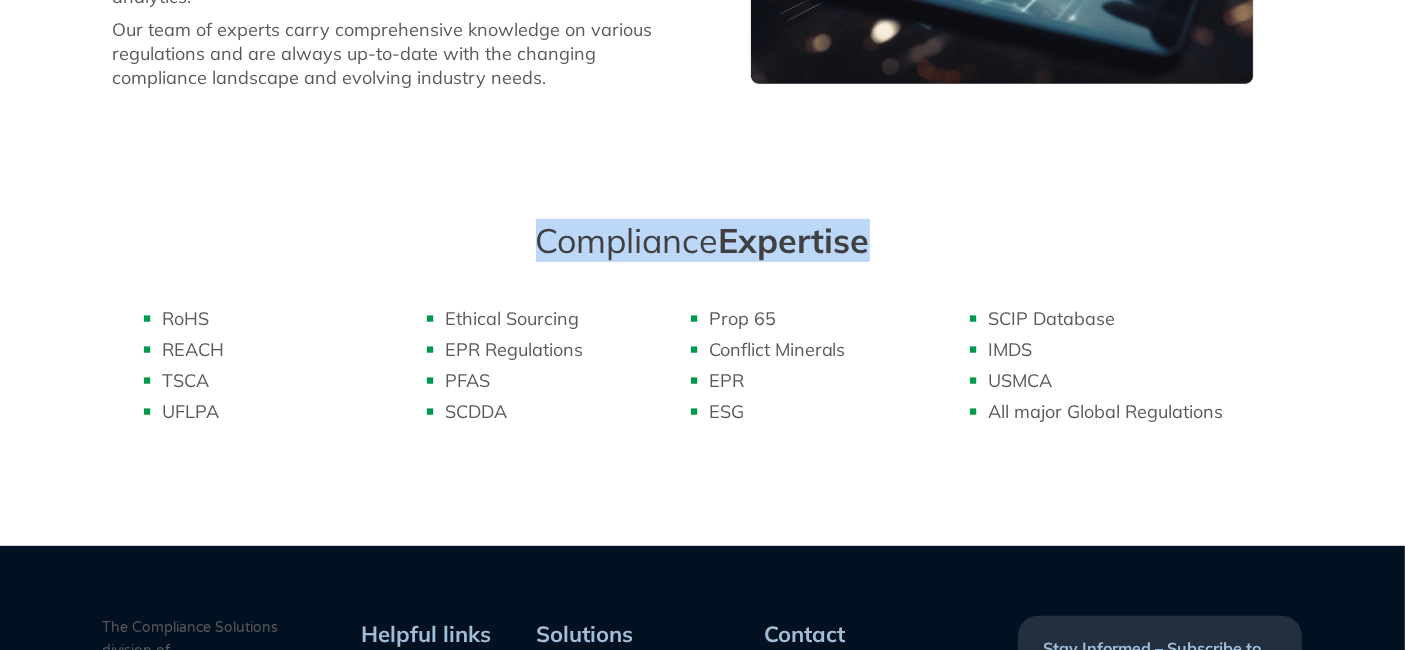 click on "Compliance   Expertise" at bounding box center (703, 241) 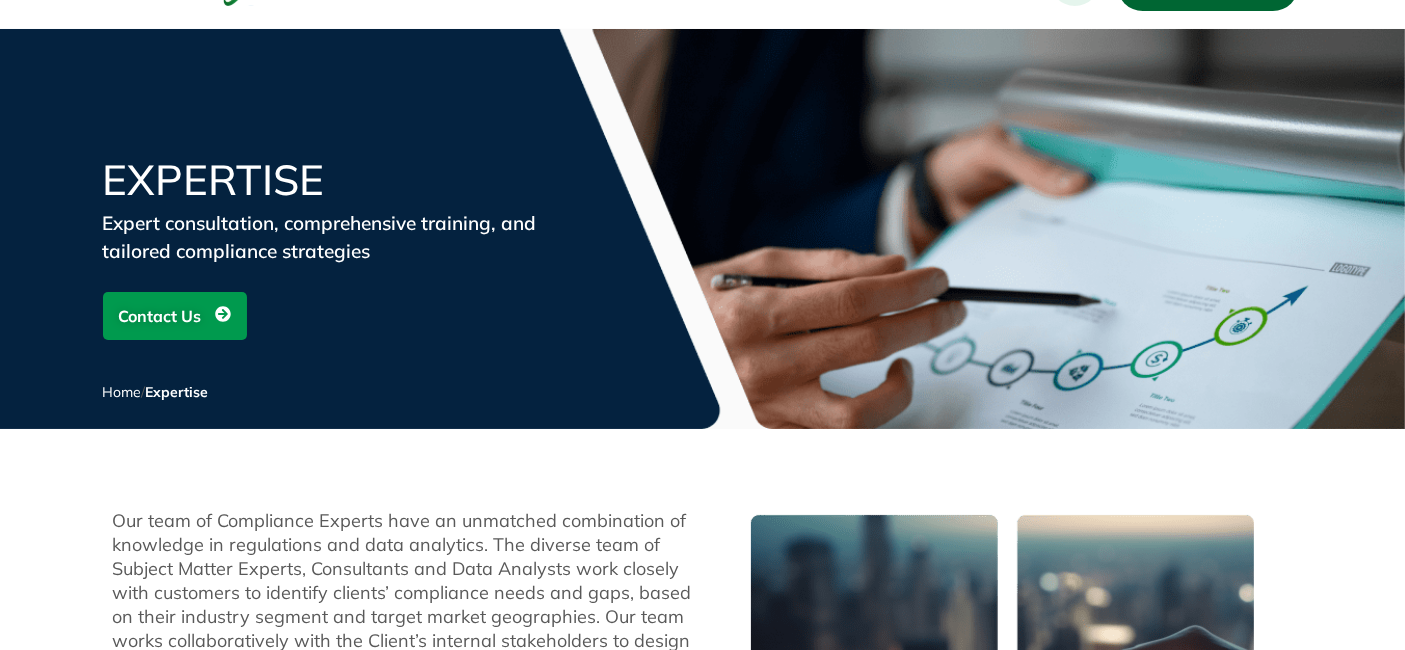 scroll, scrollTop: 0, scrollLeft: 0, axis: both 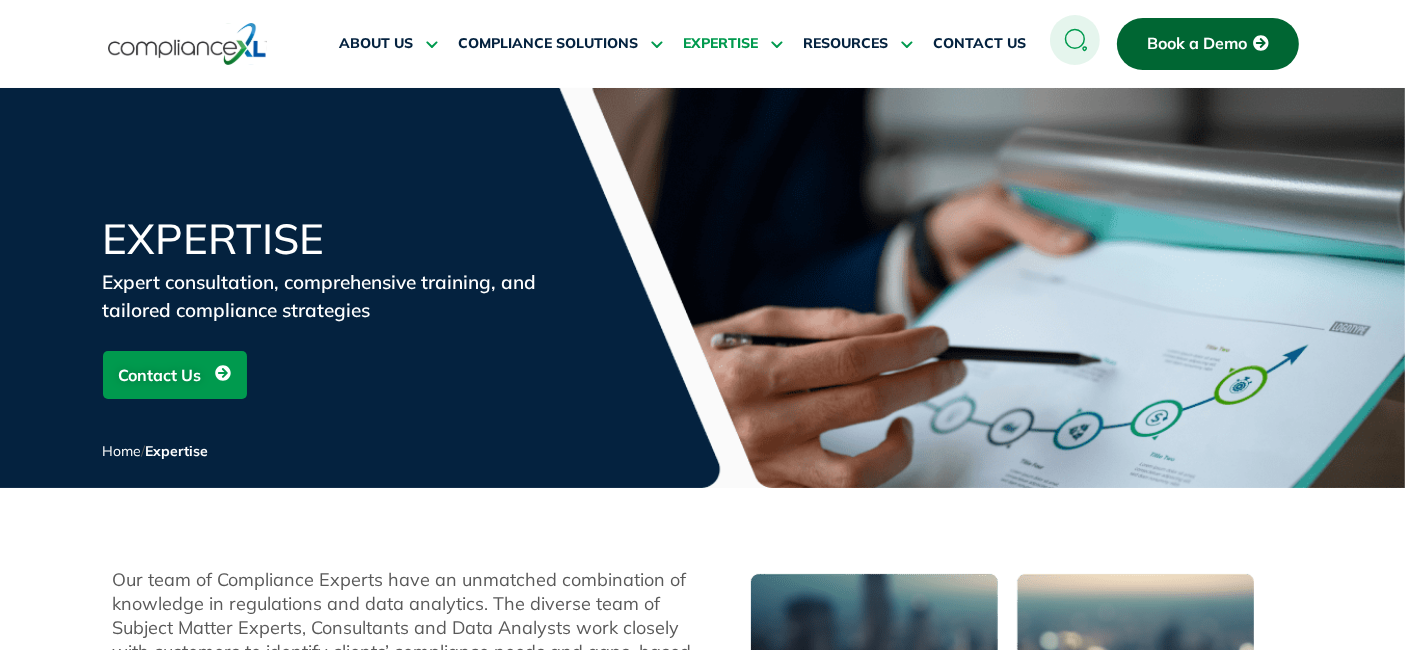 click on "Expertise
Expert consultation, comprehensive training, and tailored compliance strategies
Contact Us
Home  /  Expertise
Our team of Compliance Experts have an unmatched combination of knowledge in regulations and data analytics. The diverse team of Subject Matter Experts, Consultants and Data Analysts work closely with customers to identify clients’ compliance needs and gaps, based on their industry segment and target market geographies. Our team works collaboratively with the Client’s internal stakeholders to design and roll out a compliance program that is comprehensive and reliable." at bounding box center [702, 709] 